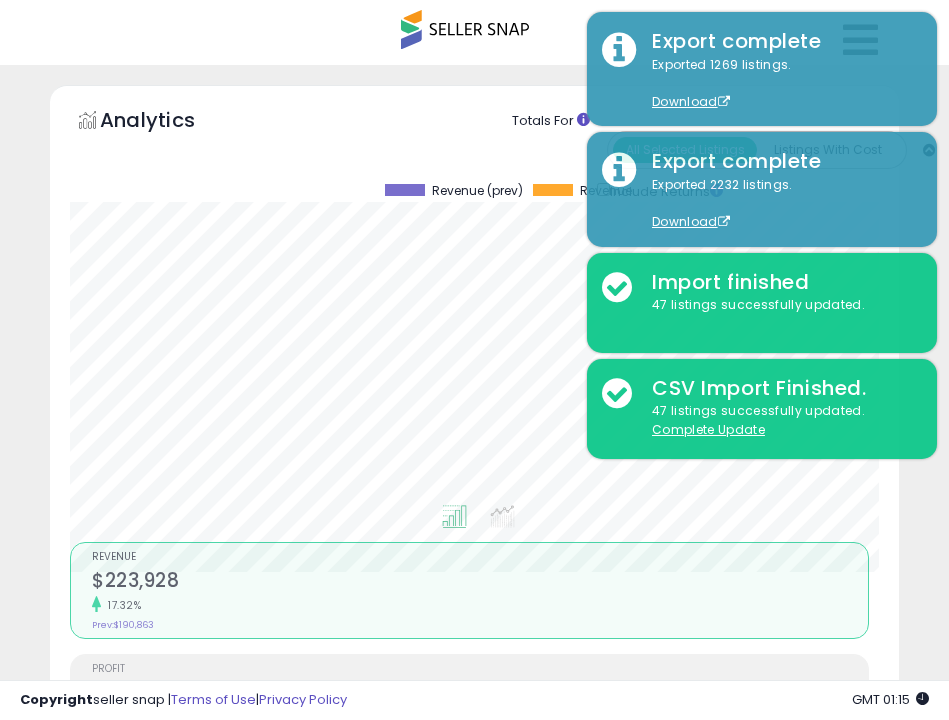 select on "**" 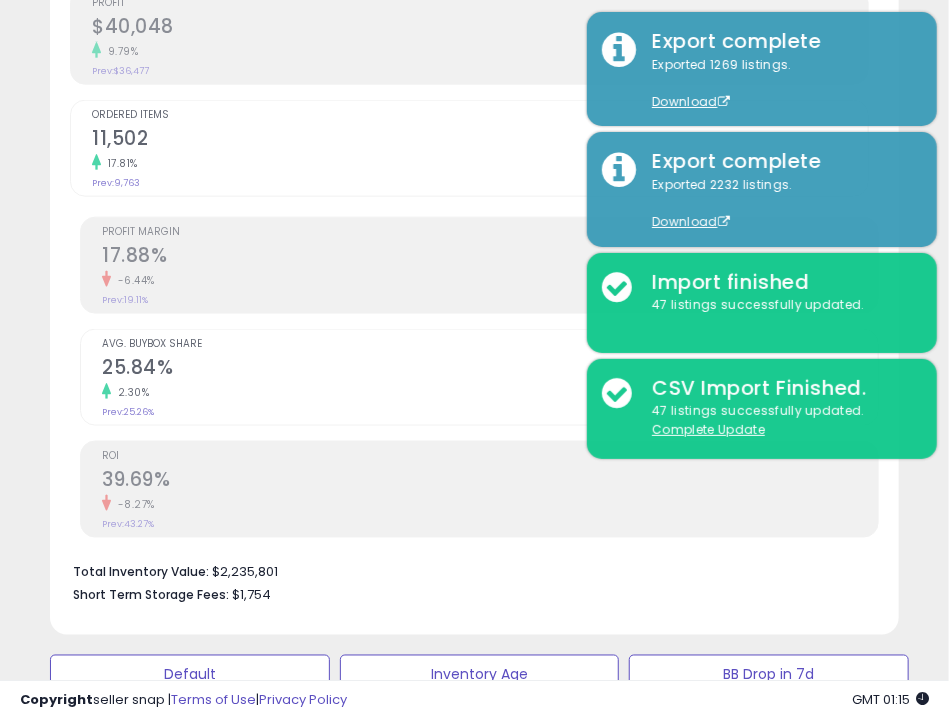 scroll, scrollTop: 999609, scrollLeft: 999160, axis: both 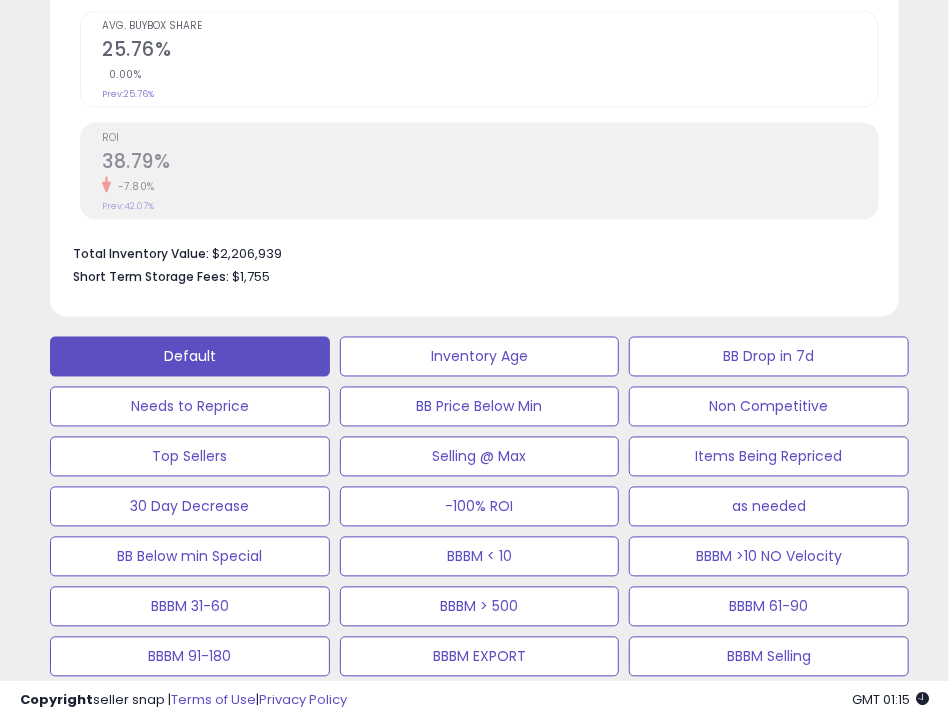 click on "Default" at bounding box center (190, 357) 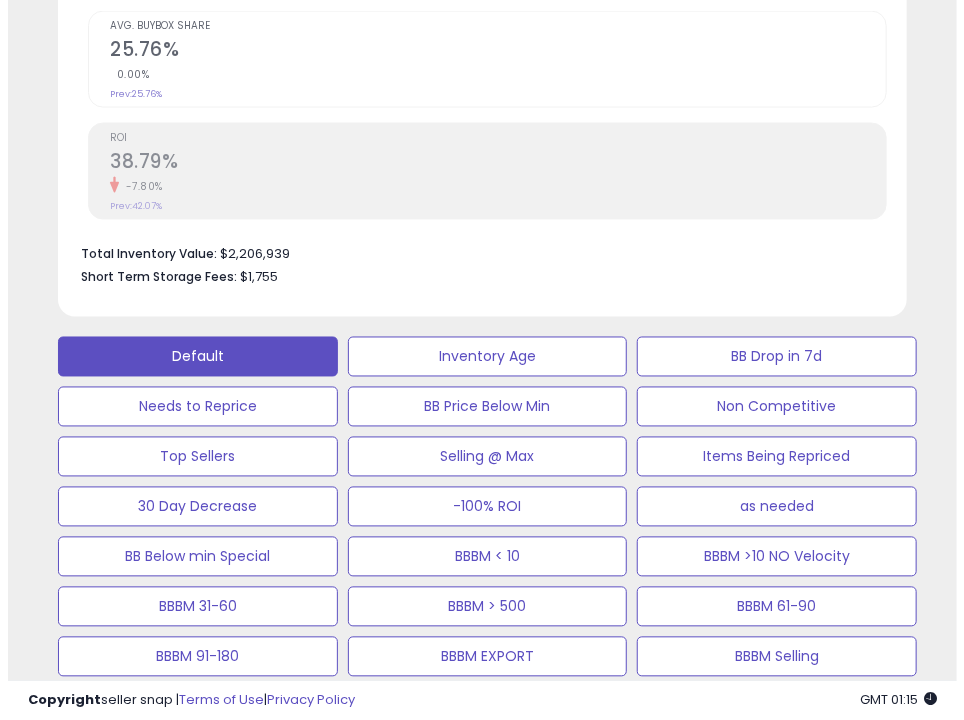scroll, scrollTop: 999609, scrollLeft: 999145, axis: both 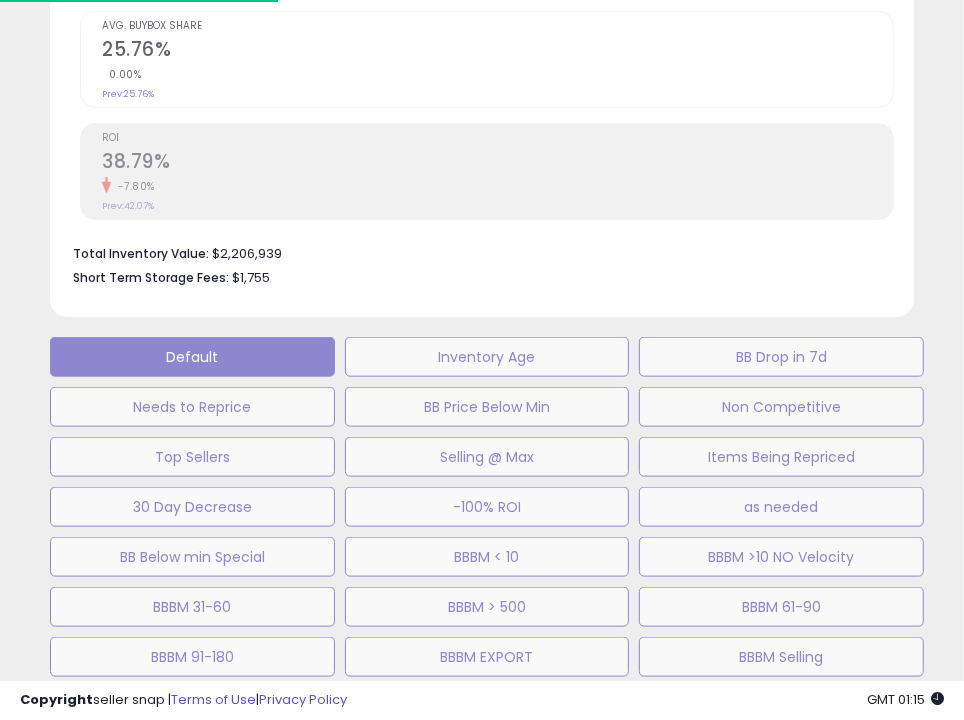 select on "**" 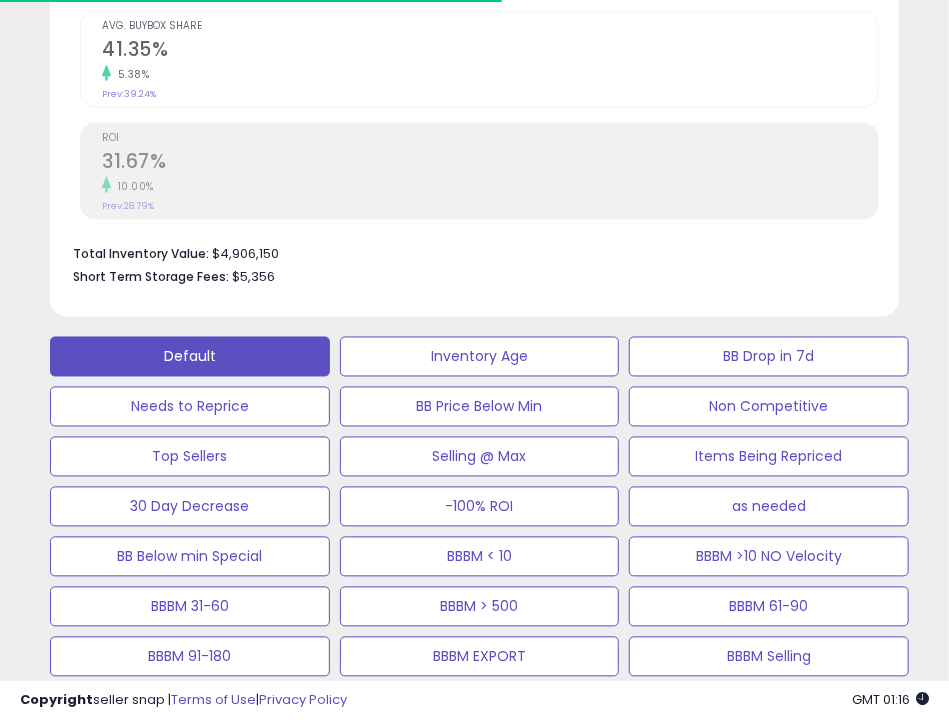 scroll, scrollTop: 999609, scrollLeft: 999160, axis: both 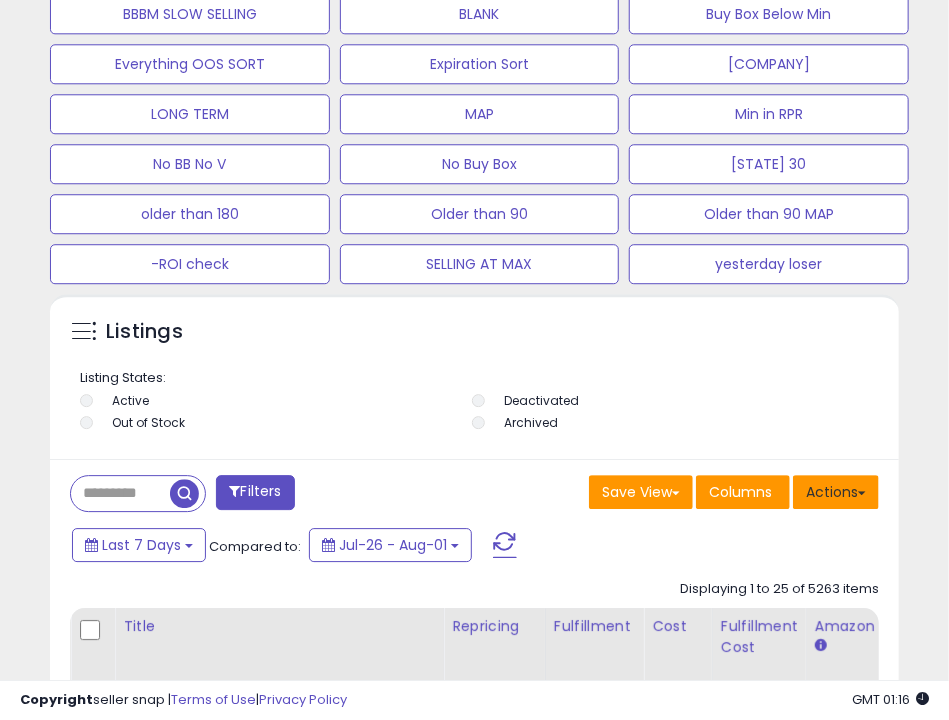 click on "Actions" at bounding box center [836, 492] 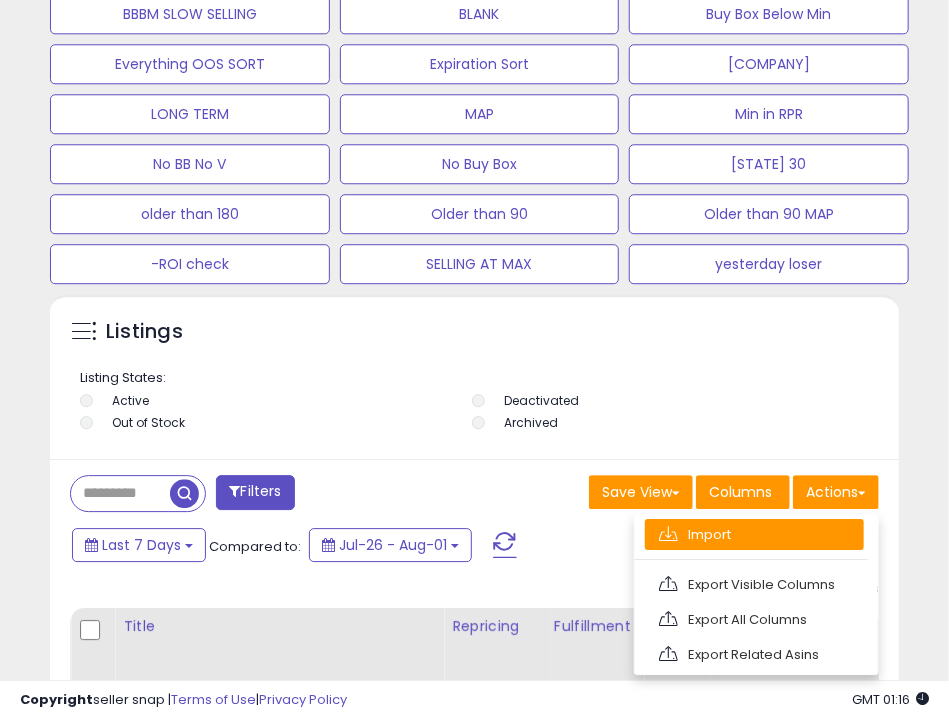 click on "Import" at bounding box center [754, 534] 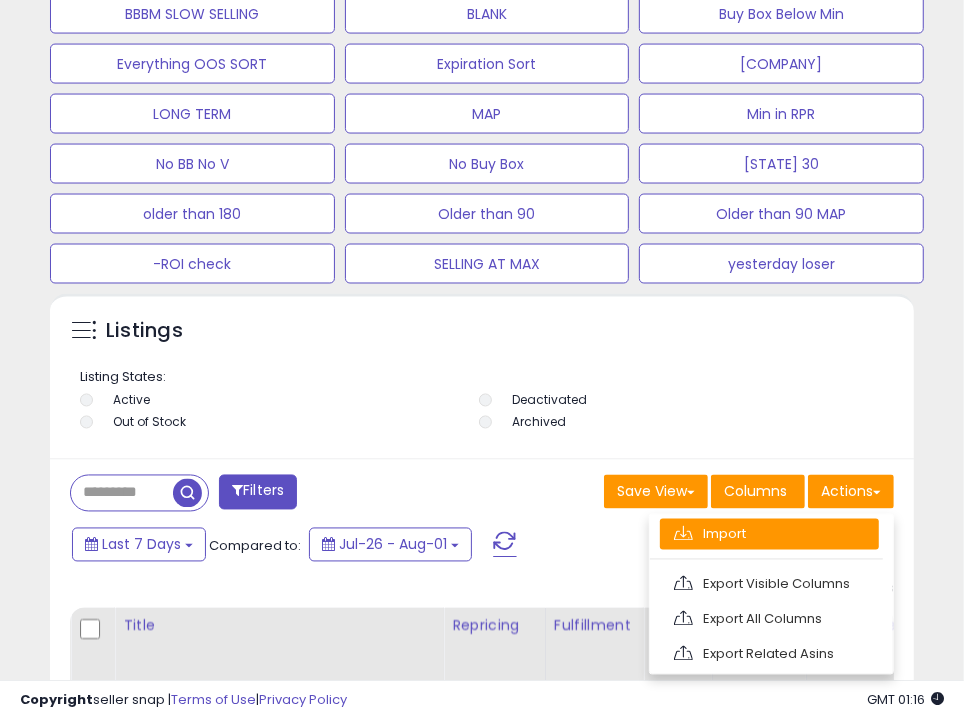 scroll, scrollTop: 999609, scrollLeft: 999145, axis: both 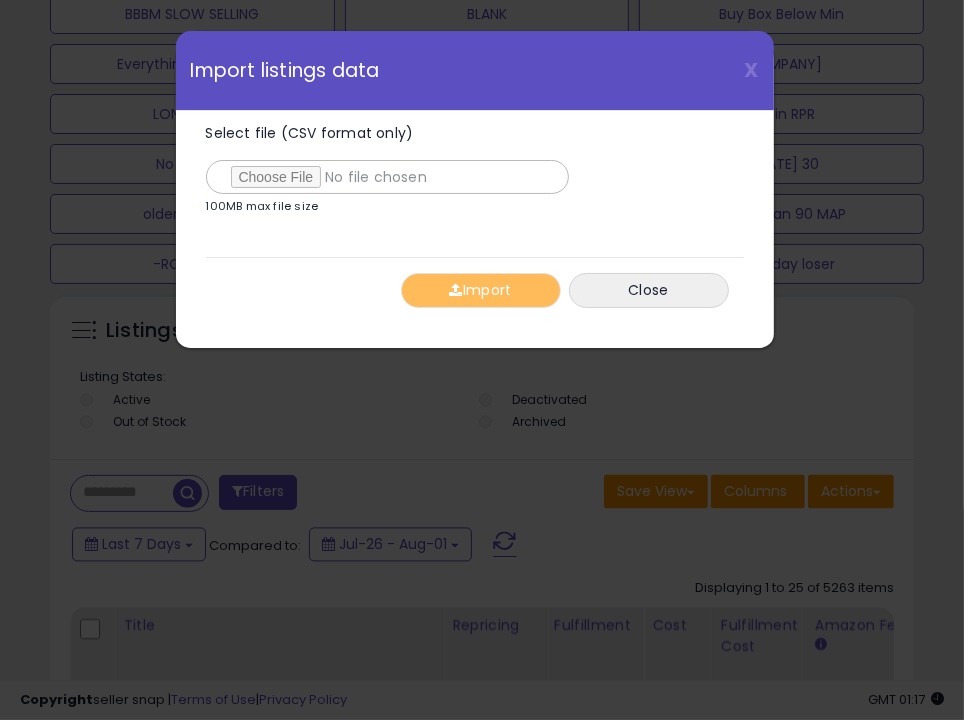 type on "**********" 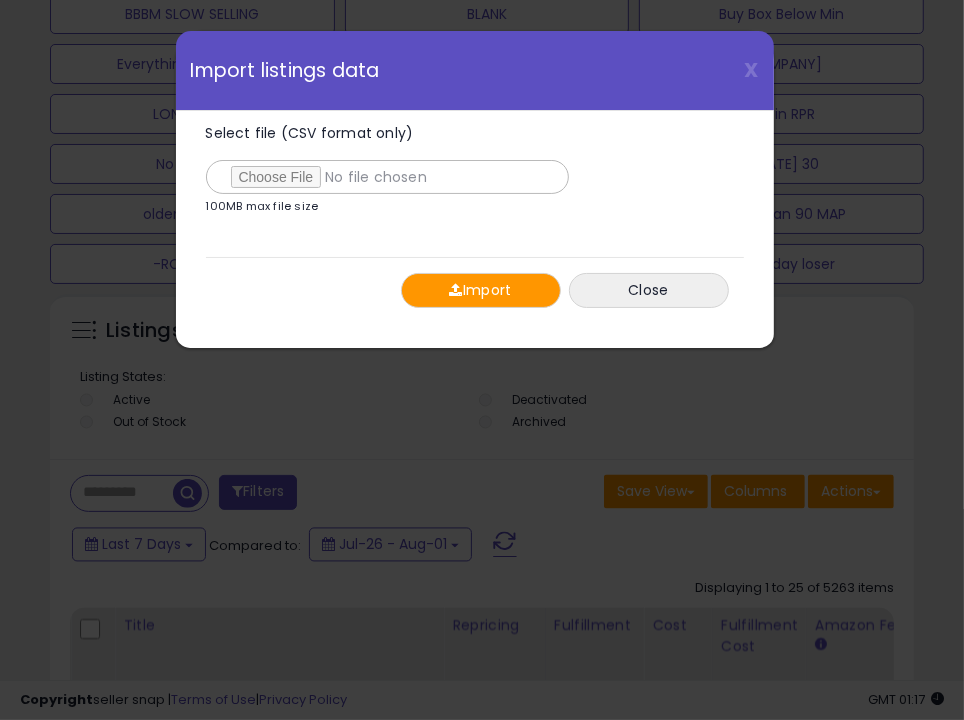 click on "Import" at bounding box center [481, 290] 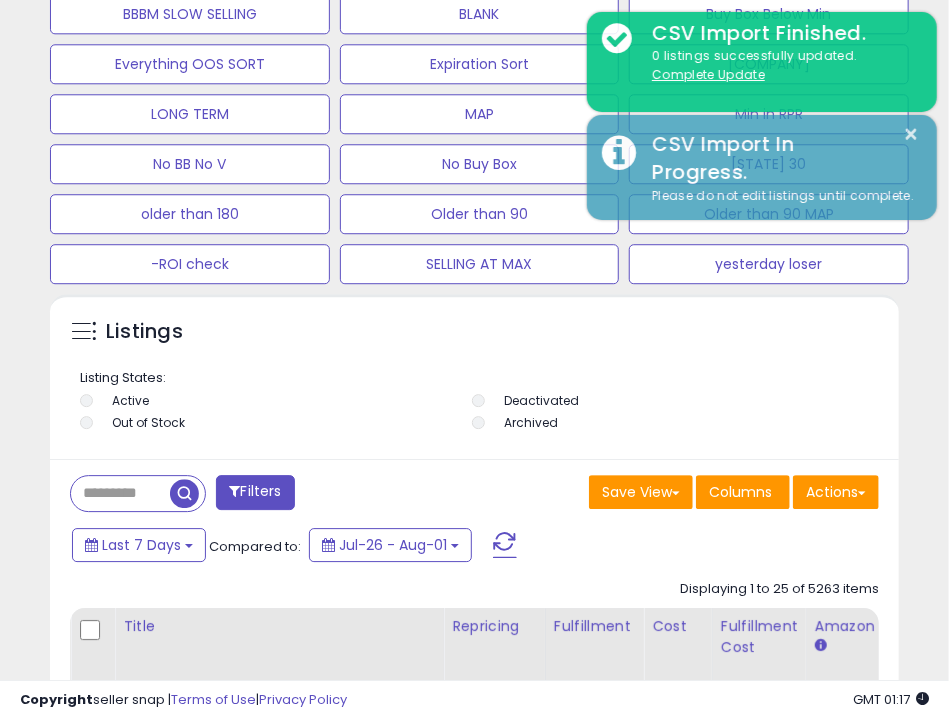 scroll, scrollTop: 390, scrollLeft: 838, axis: both 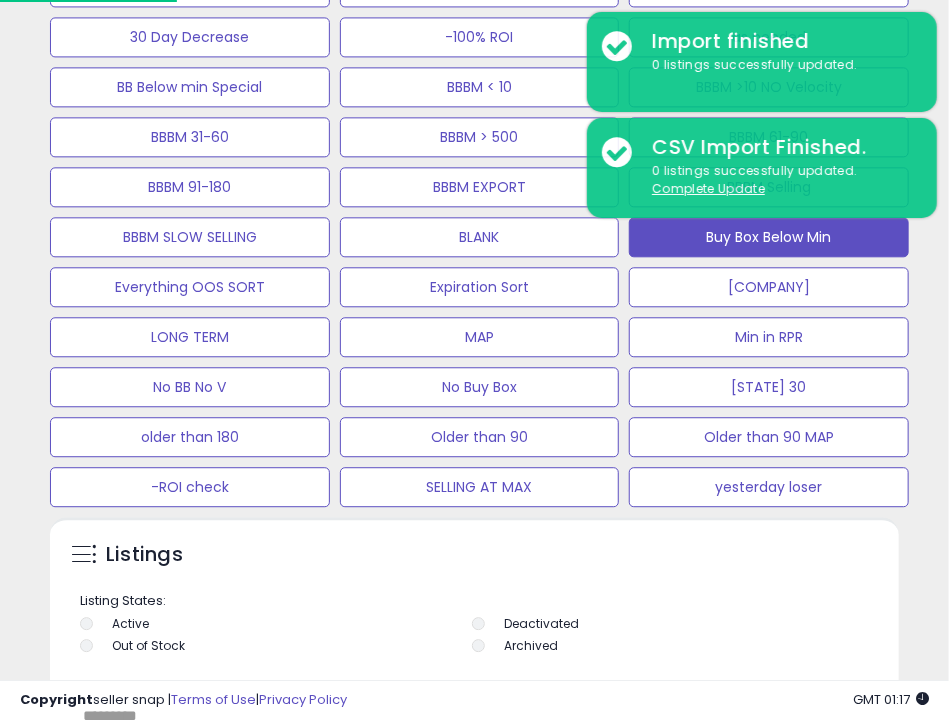 click on "Buy Box Below Min" at bounding box center [480, -113] 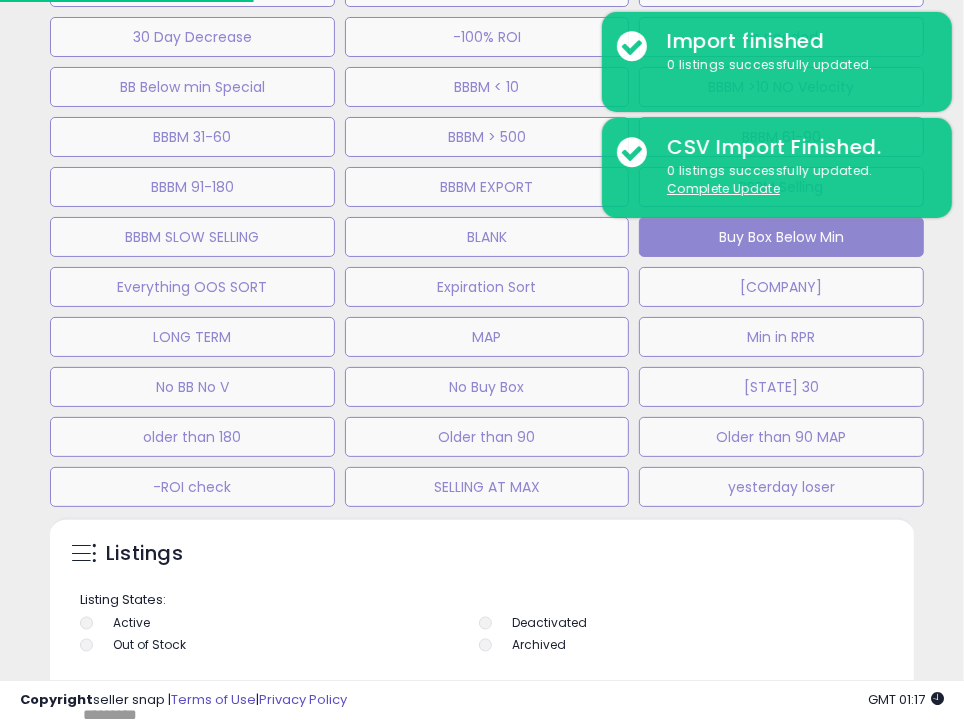 scroll, scrollTop: 999609, scrollLeft: 999145, axis: both 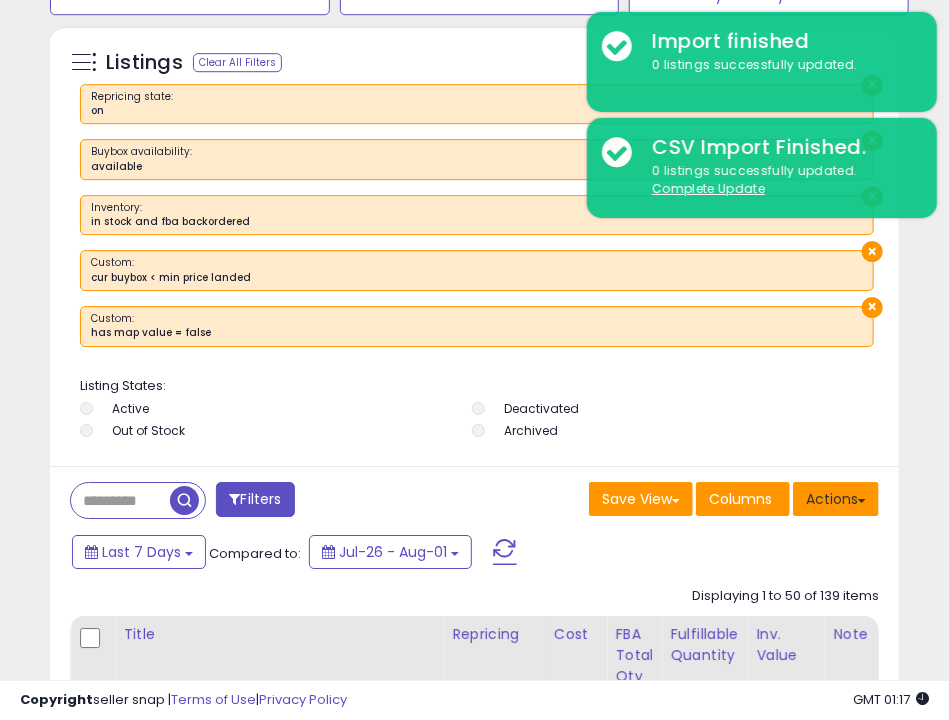 click on "Actions" at bounding box center (836, 499) 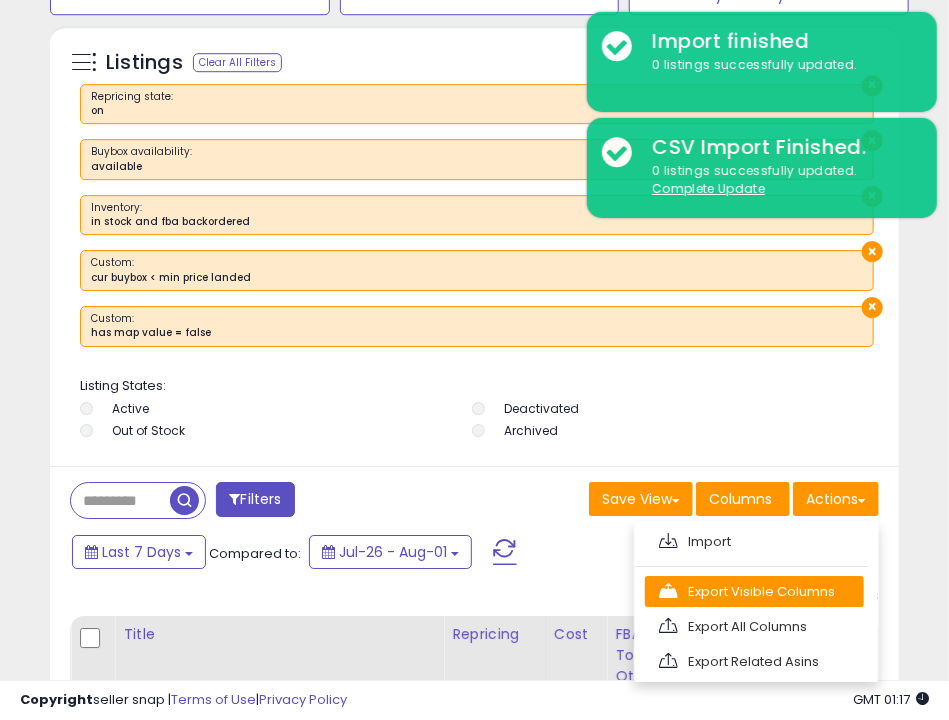 click on "Export Visible Columns" at bounding box center (754, 591) 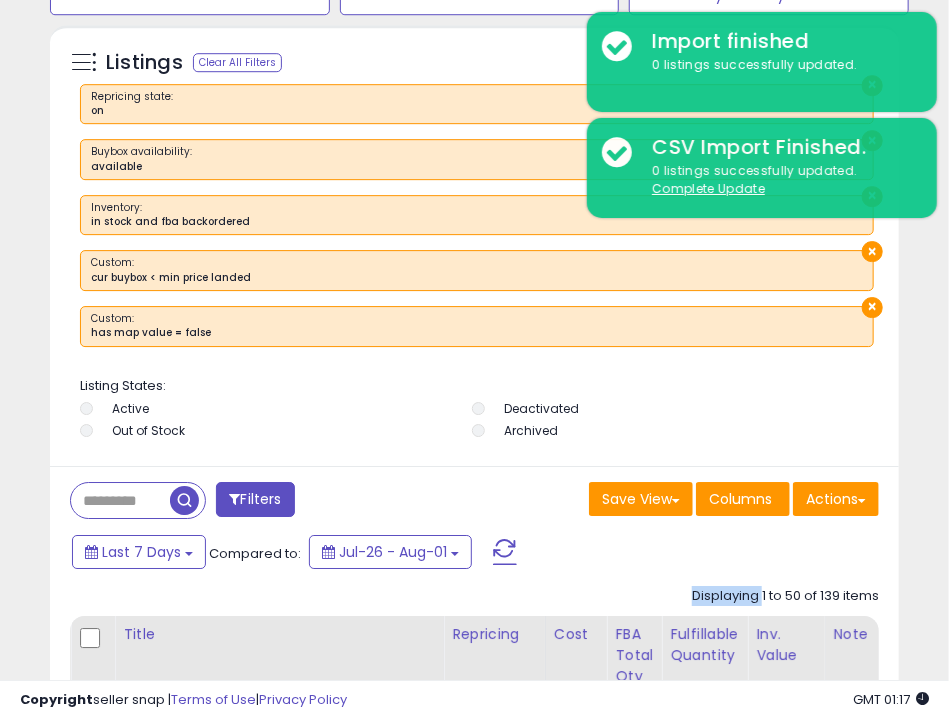 click on "Displaying 1 to 50 of 139 items" at bounding box center [785, 596] 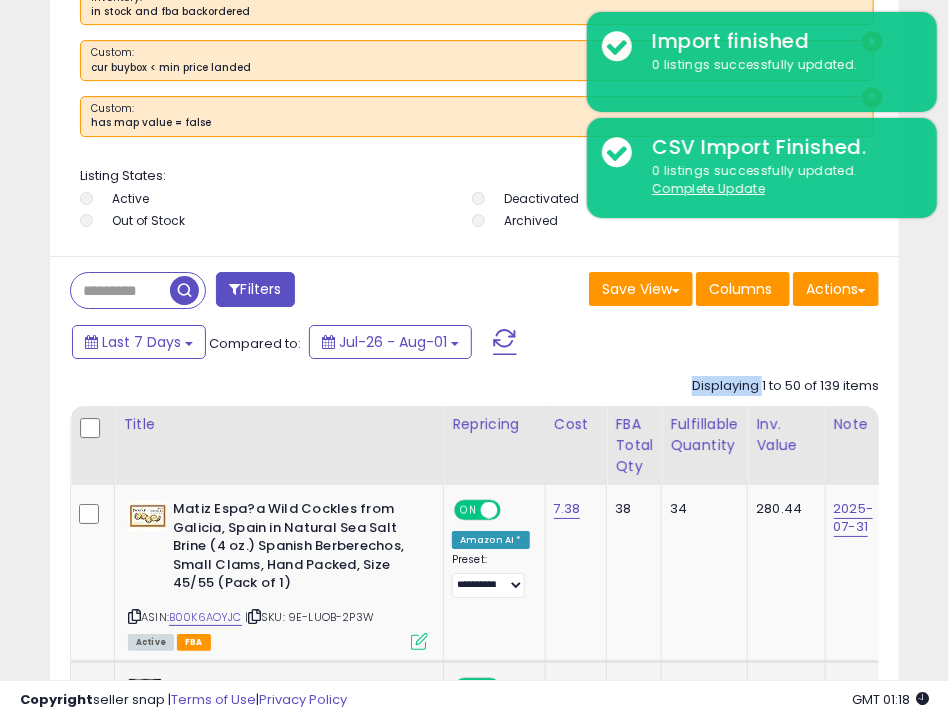 scroll, scrollTop: 2142, scrollLeft: 0, axis: vertical 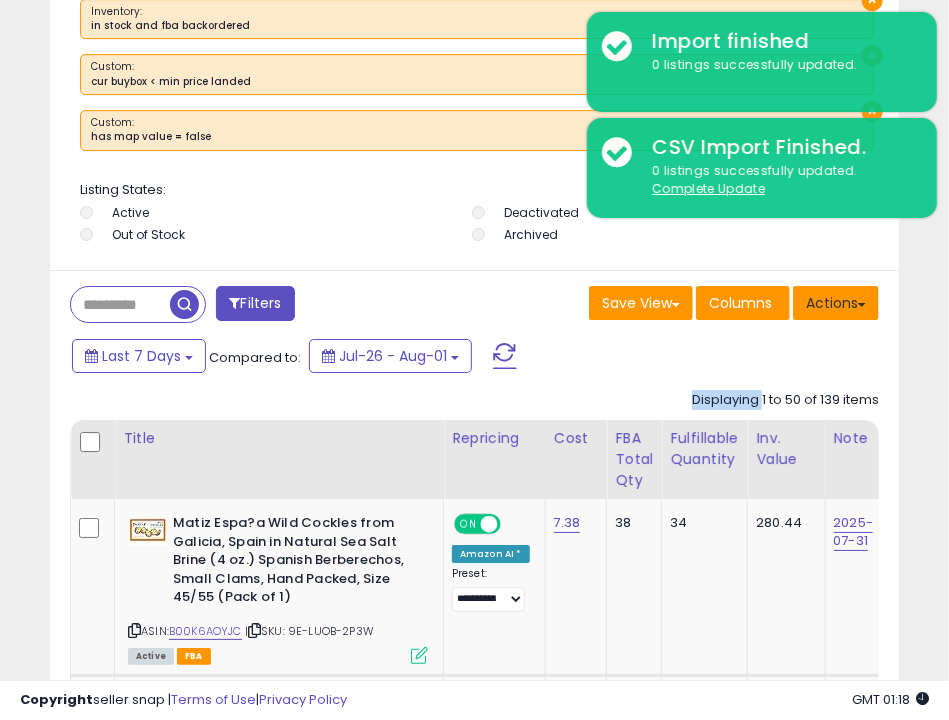 click on "Actions" at bounding box center (836, 303) 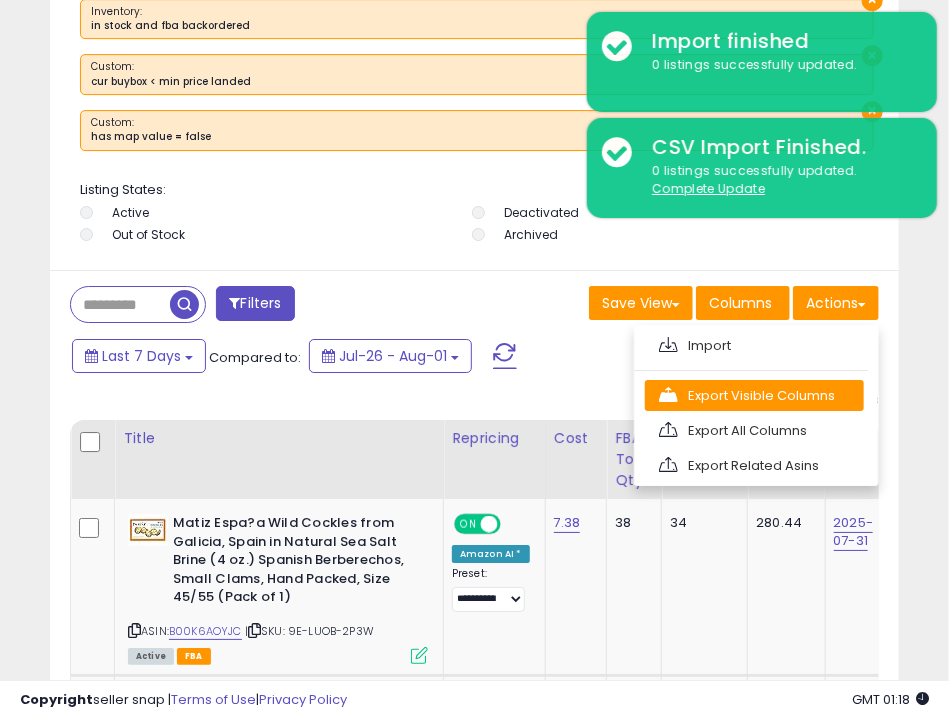 click on "Export Visible Columns" at bounding box center (754, 395) 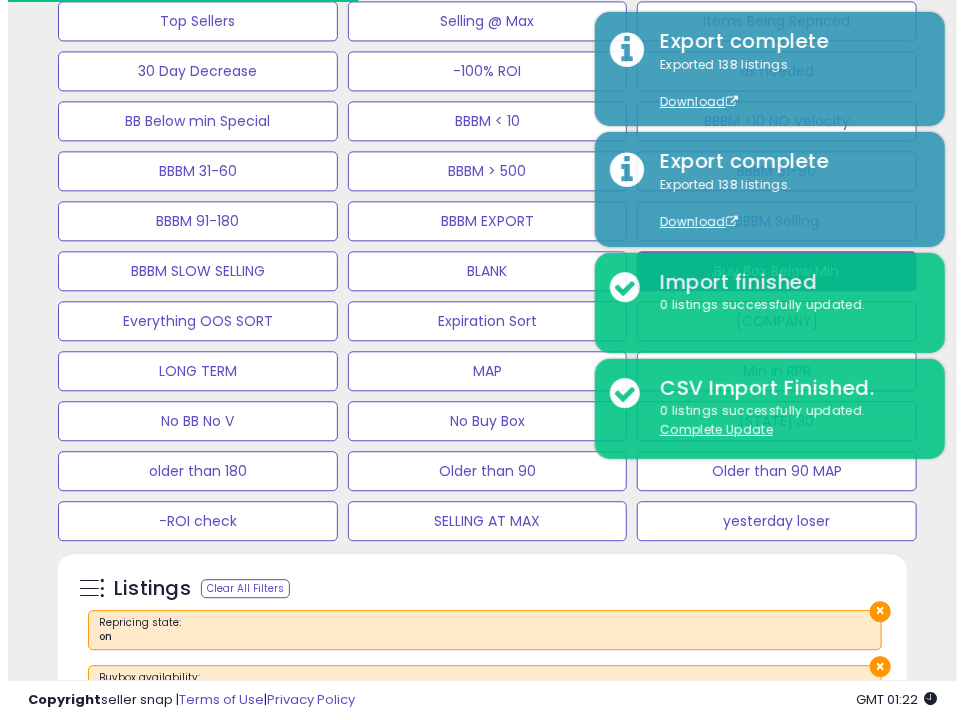 scroll, scrollTop: 1086, scrollLeft: 0, axis: vertical 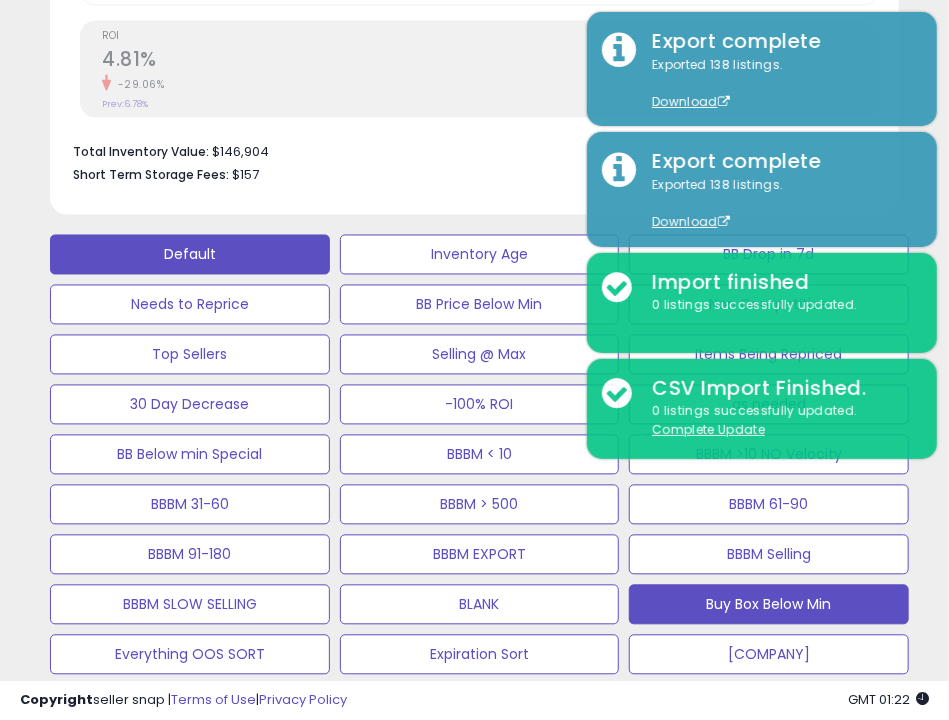 click on "Default" at bounding box center [190, 255] 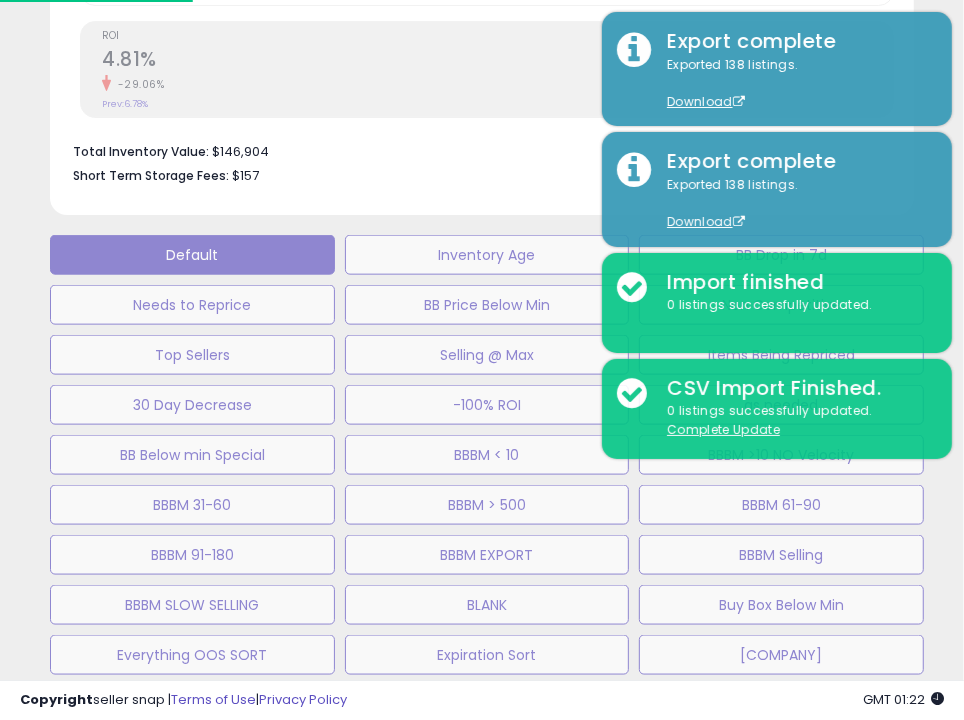 scroll, scrollTop: 999609, scrollLeft: 999145, axis: both 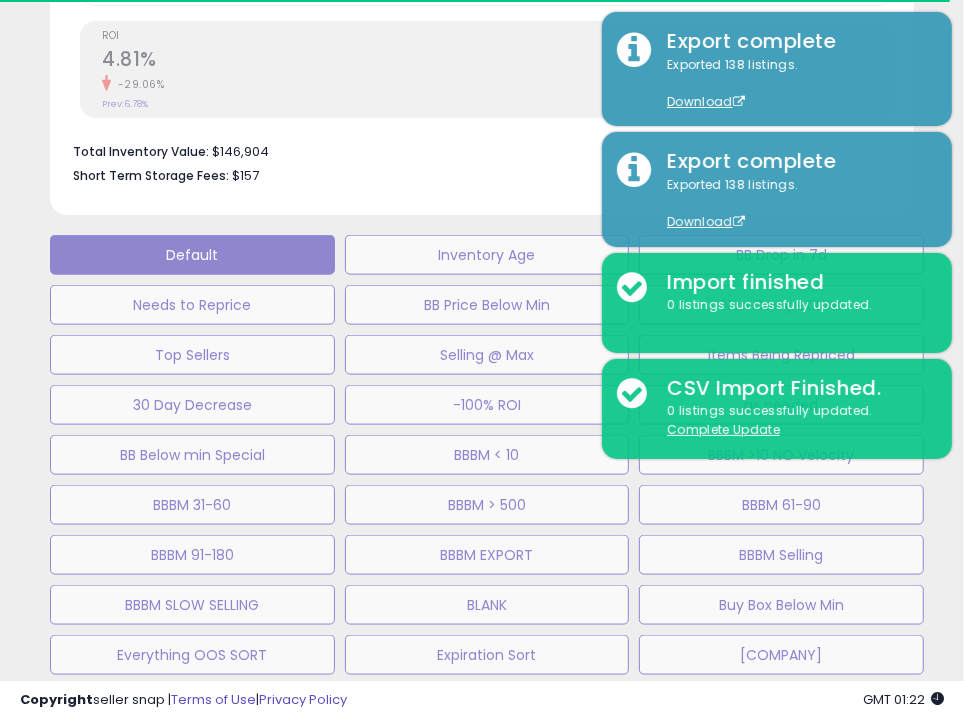 select on "**" 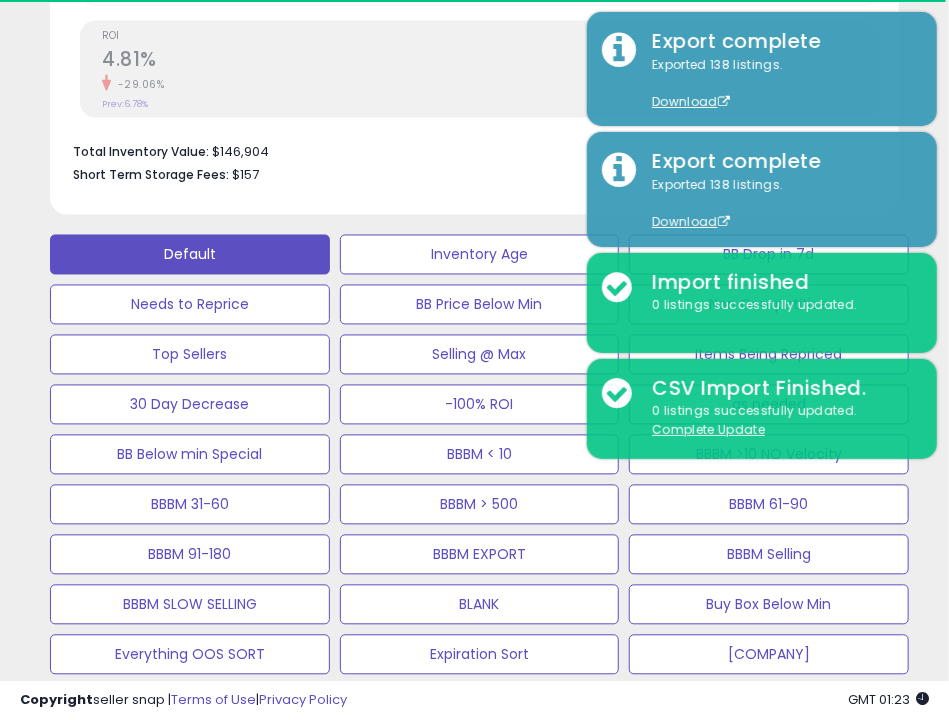scroll, scrollTop: 390, scrollLeft: 838, axis: both 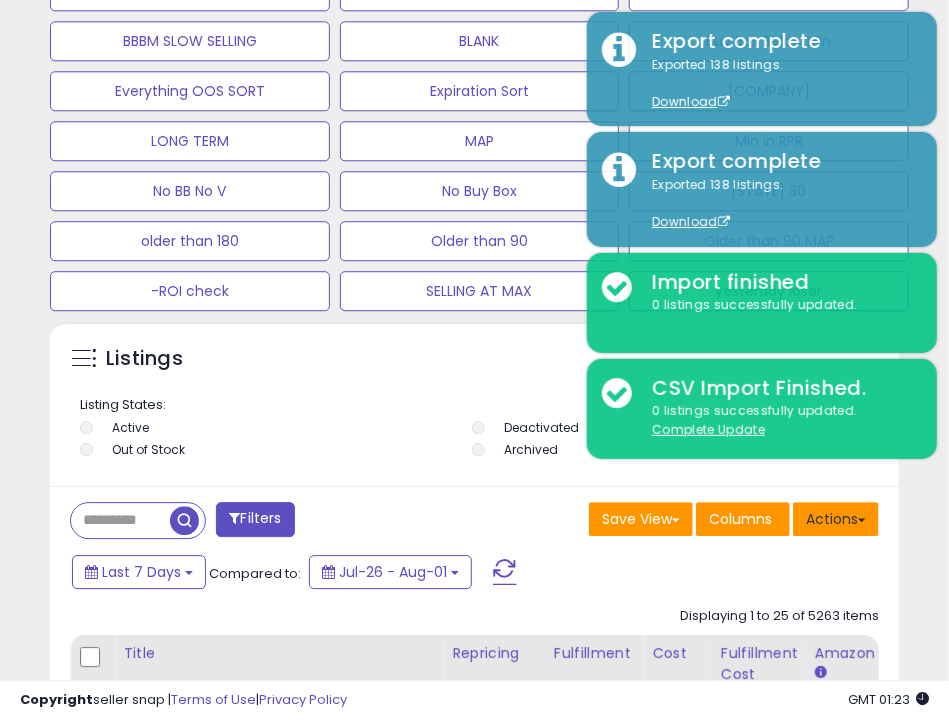 click on "Actions" at bounding box center [836, 519] 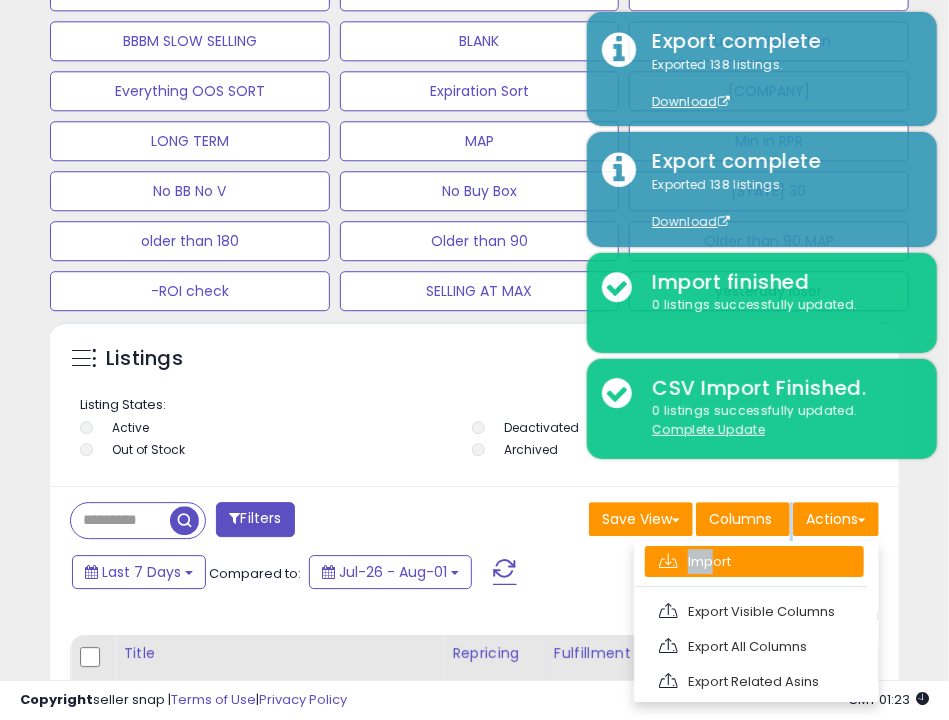 drag, startPoint x: 703, startPoint y: 537, endPoint x: 701, endPoint y: 558, distance: 21.095022 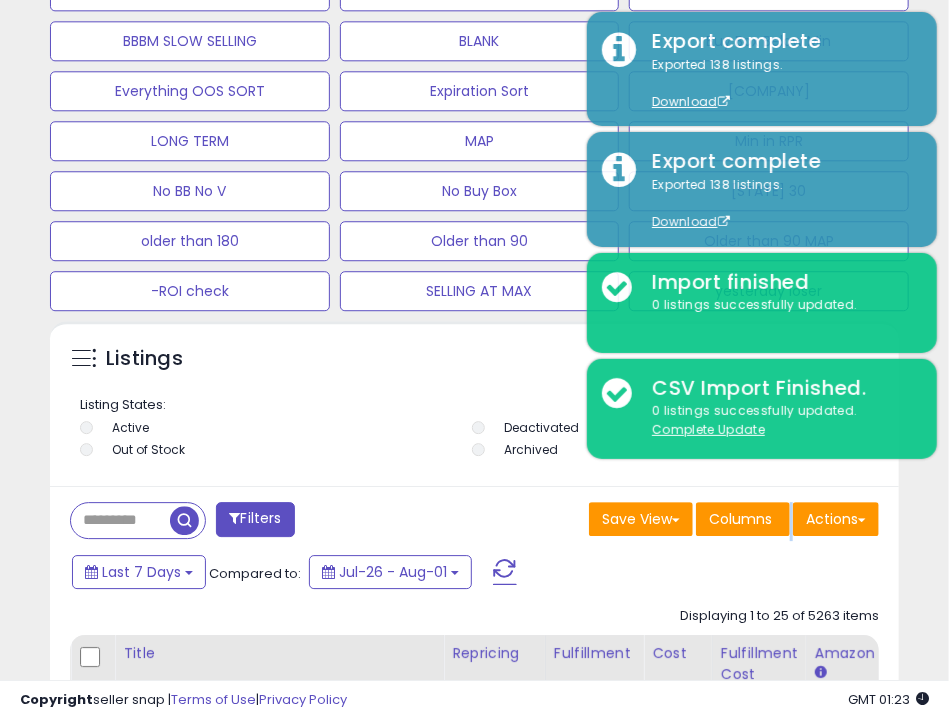 click on "Last 7 Days
Compared to:
Jul-26 - Aug-01" at bounding box center [474, 574] 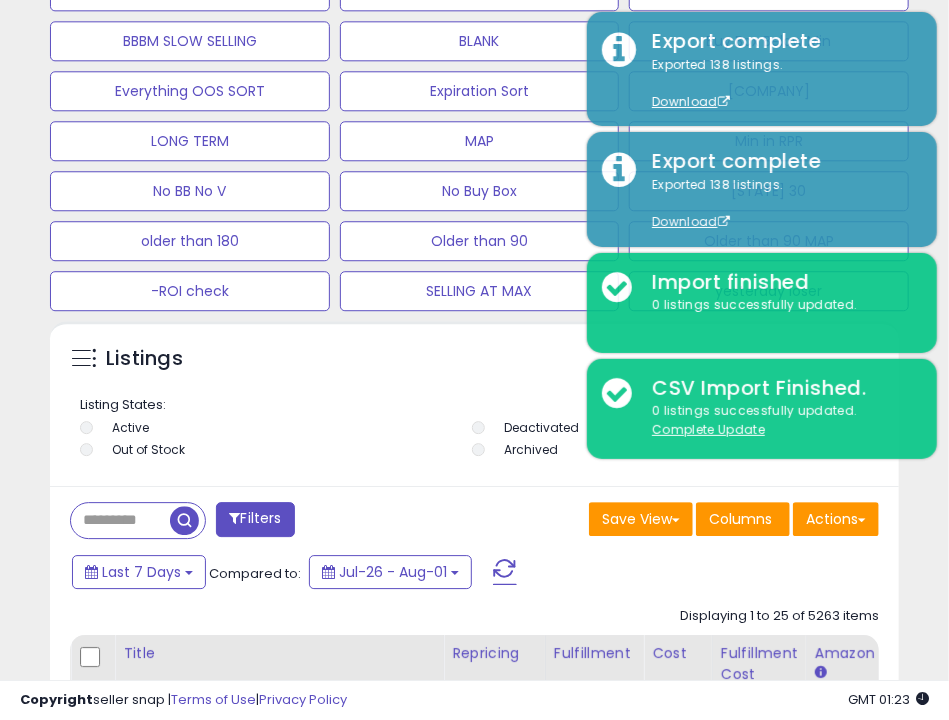 click on "Filters
Save View
Save As New View" at bounding box center [474, 2566] 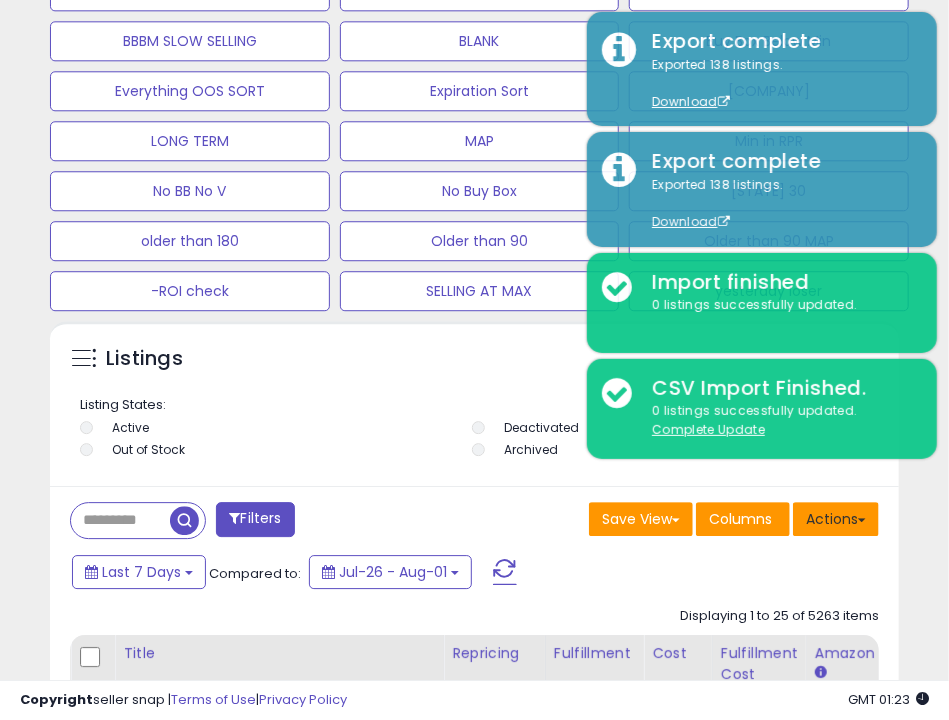 click on "Actions" at bounding box center (836, 519) 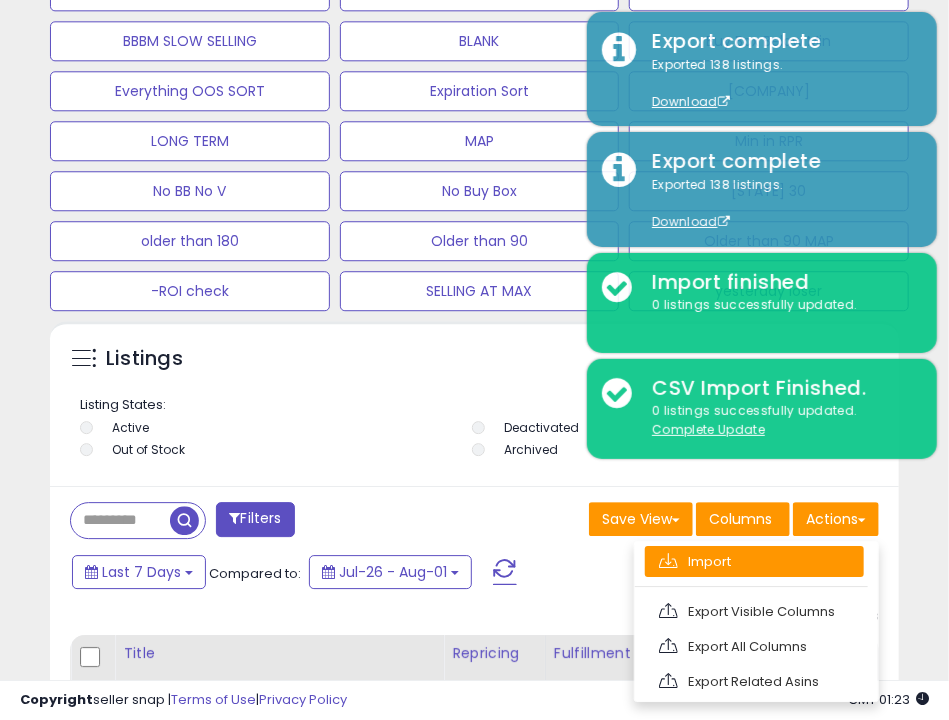 click on "Import" at bounding box center [754, 561] 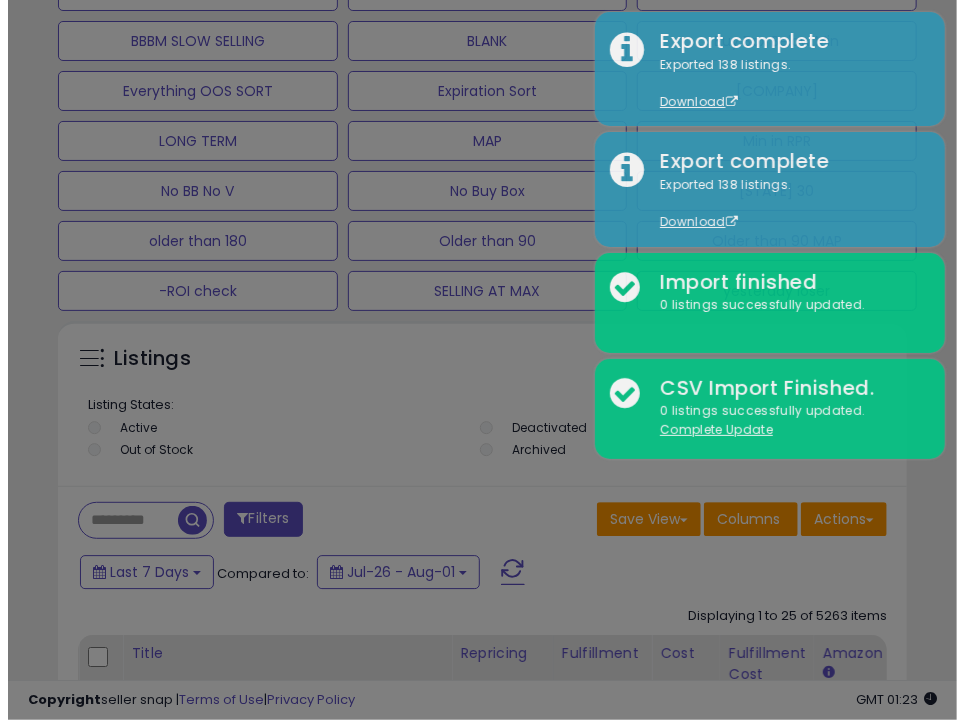 scroll, scrollTop: 999609, scrollLeft: 999145, axis: both 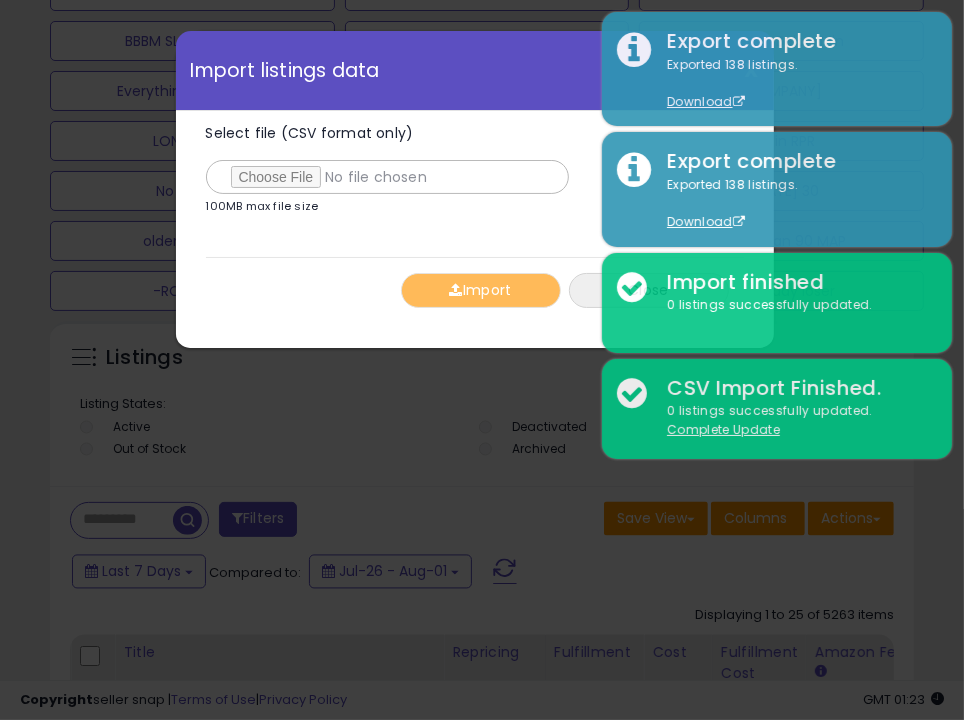 type on "**********" 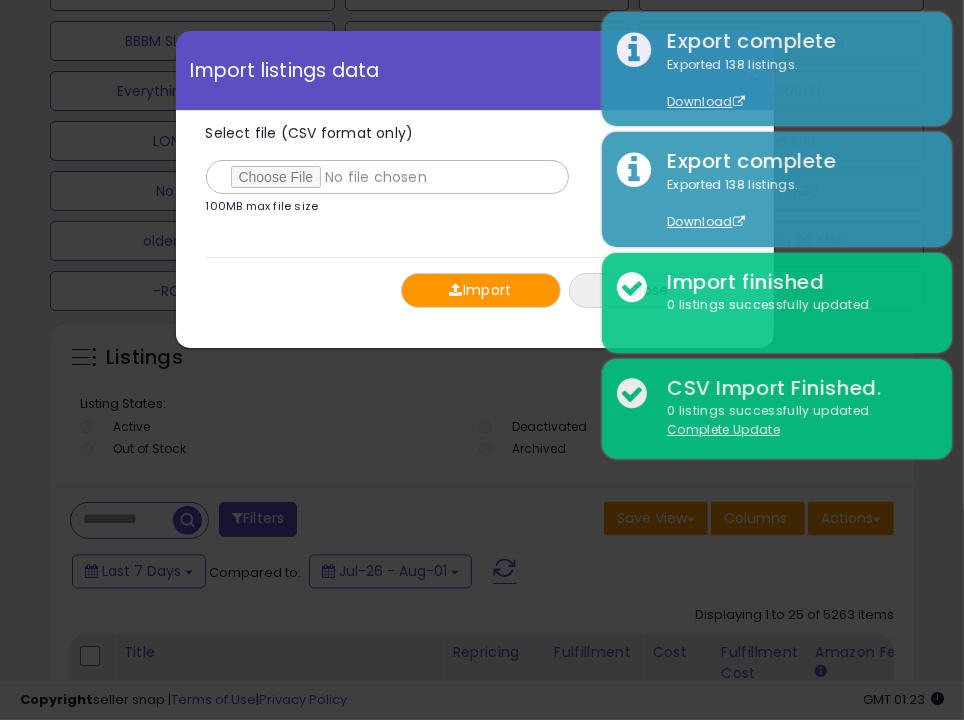 click on "Import" at bounding box center (481, 290) 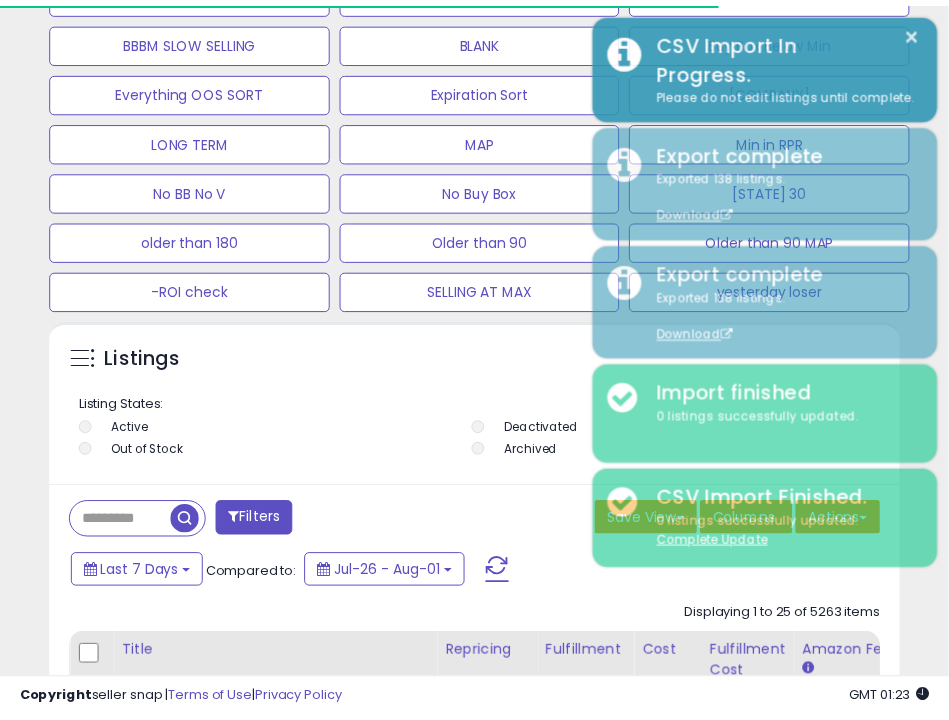 scroll, scrollTop: 390, scrollLeft: 838, axis: both 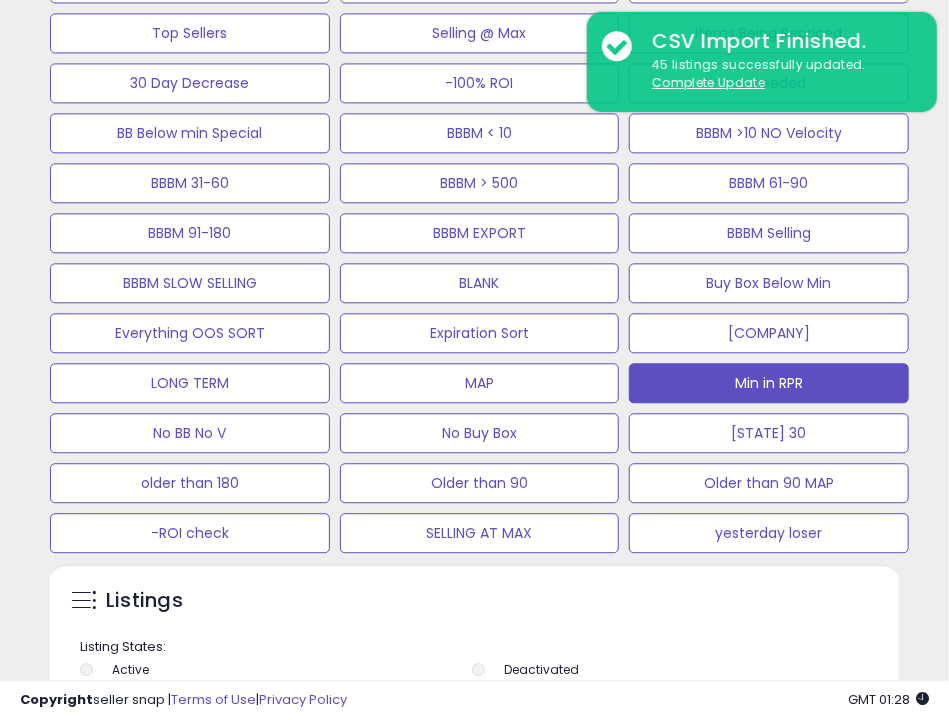 click on "Min in RPR" at bounding box center [480, -67] 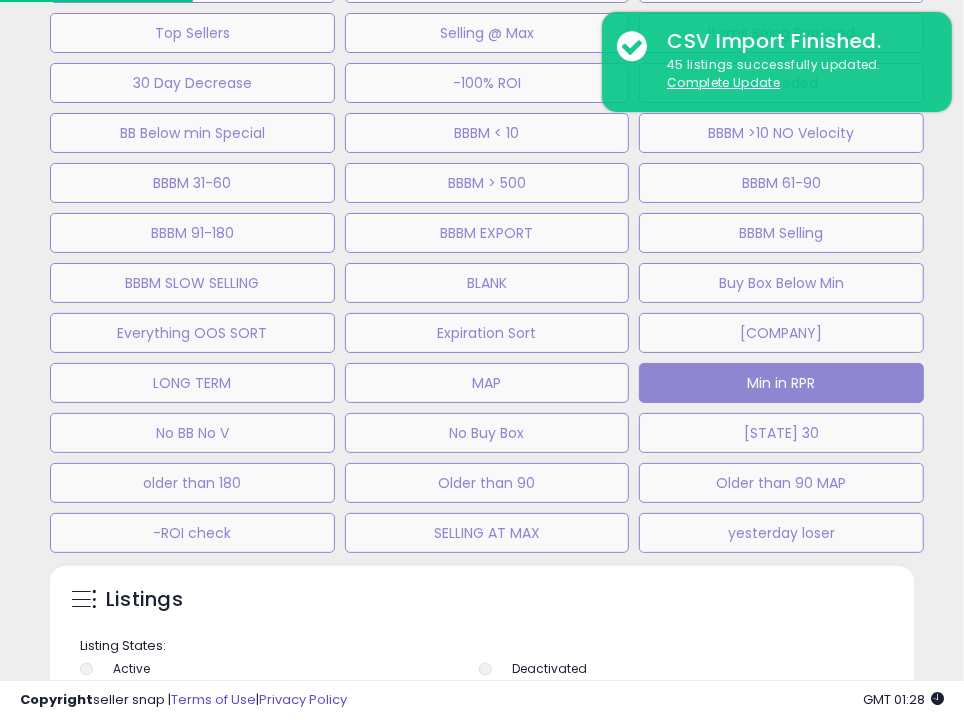 scroll, scrollTop: 999609, scrollLeft: 999145, axis: both 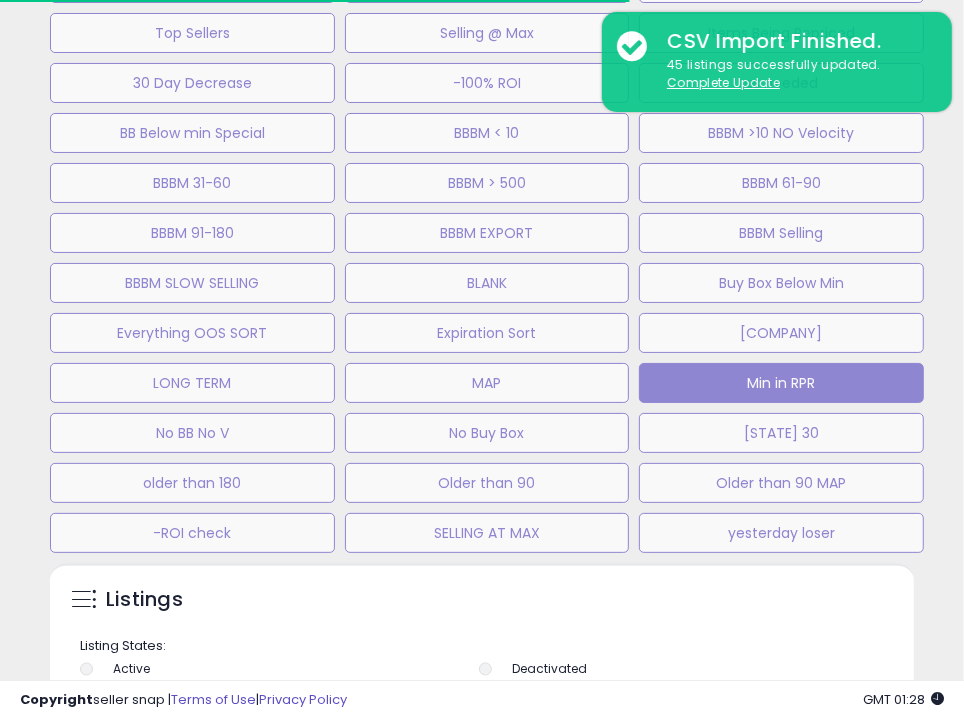 select on "**" 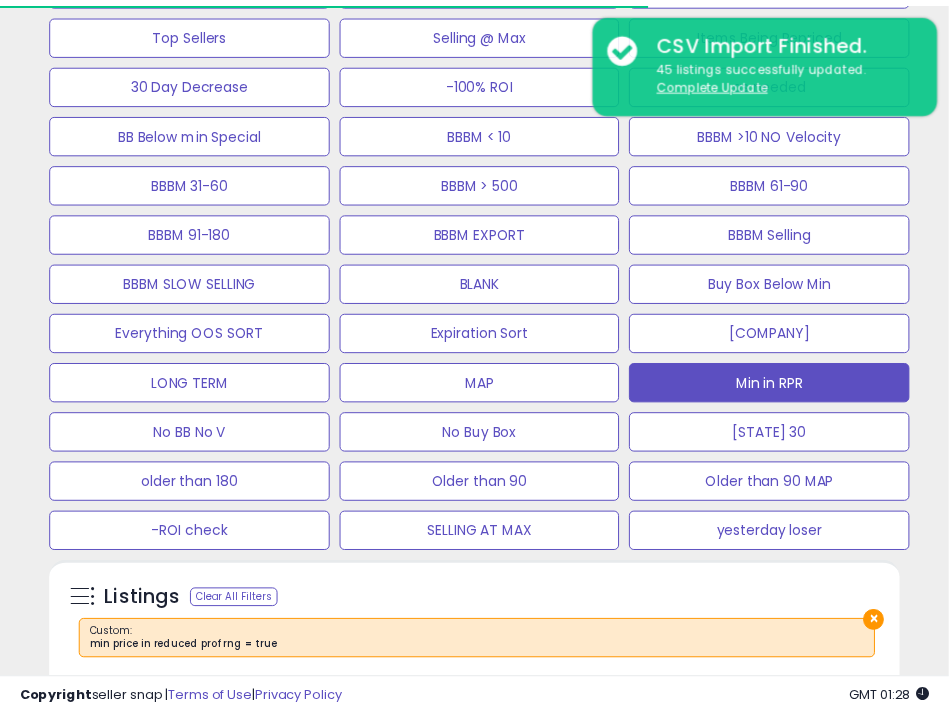 scroll, scrollTop: 390, scrollLeft: 838, axis: both 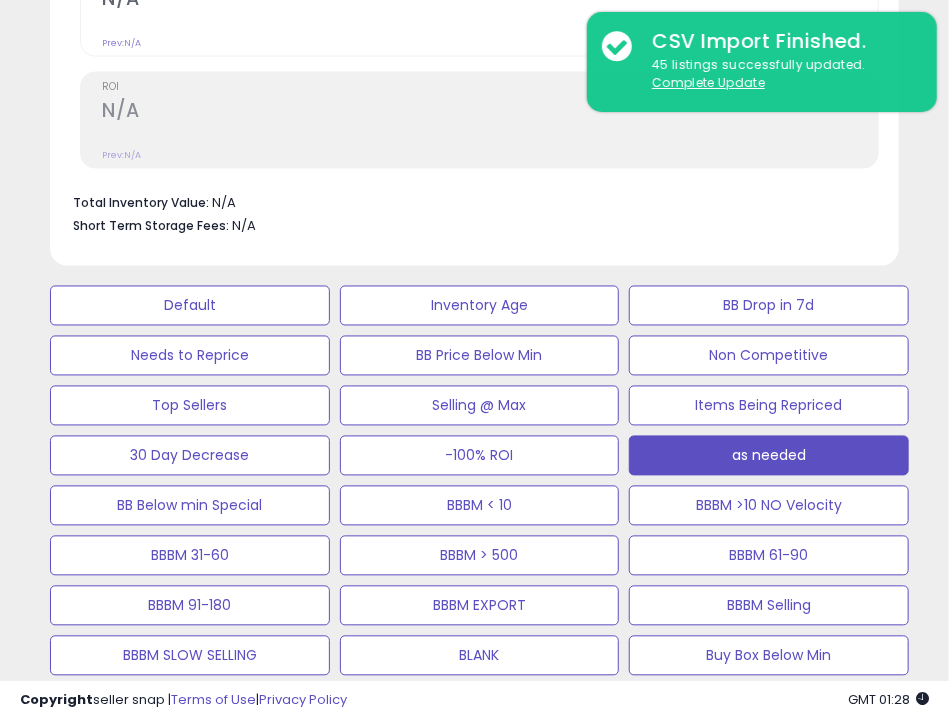 click on "as needed" at bounding box center (190, 306) 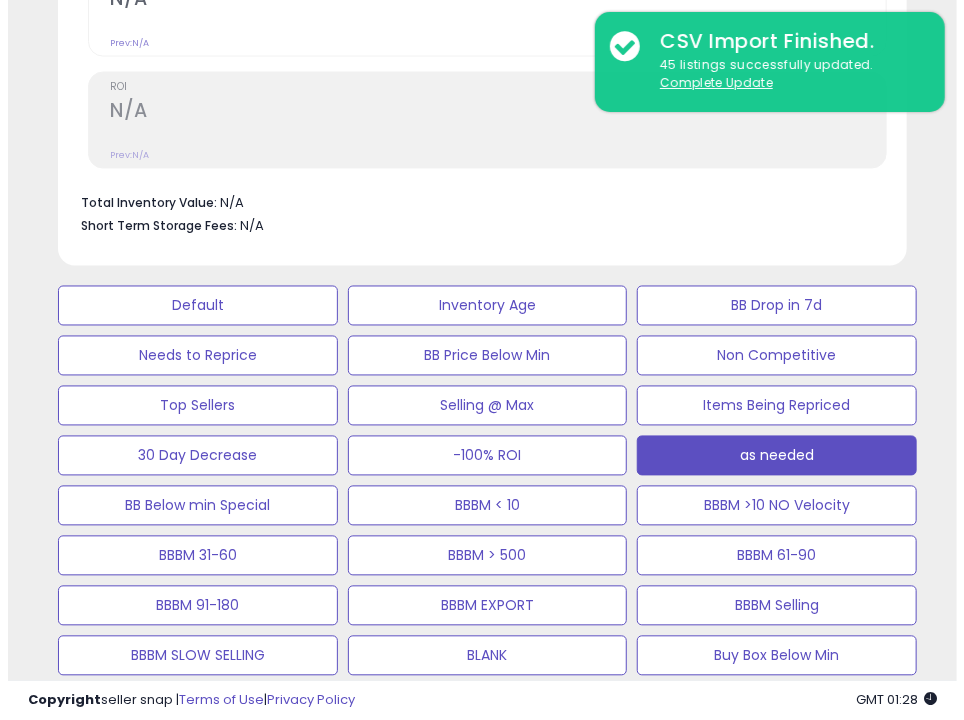 scroll, scrollTop: 999609, scrollLeft: 999145, axis: both 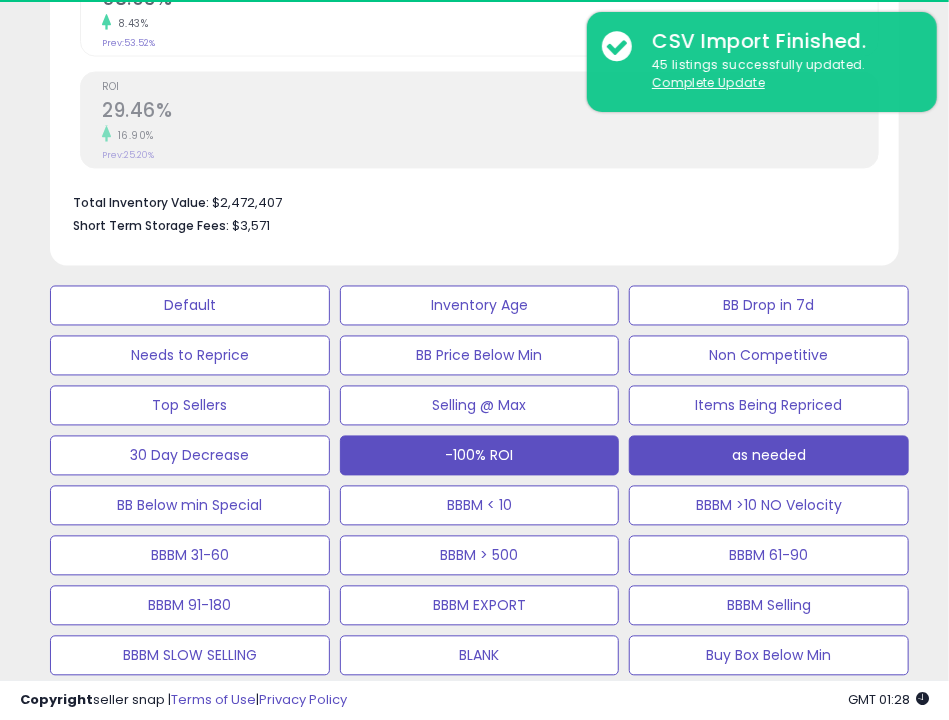 click on "-100% ROI" at bounding box center [190, 306] 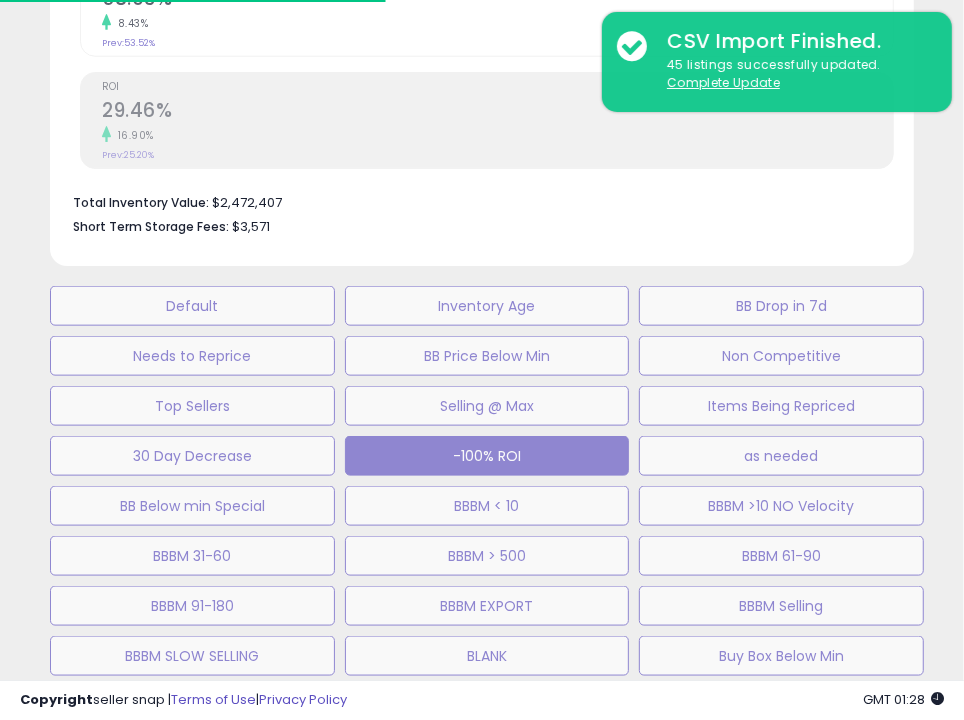 scroll, scrollTop: 999609, scrollLeft: 999145, axis: both 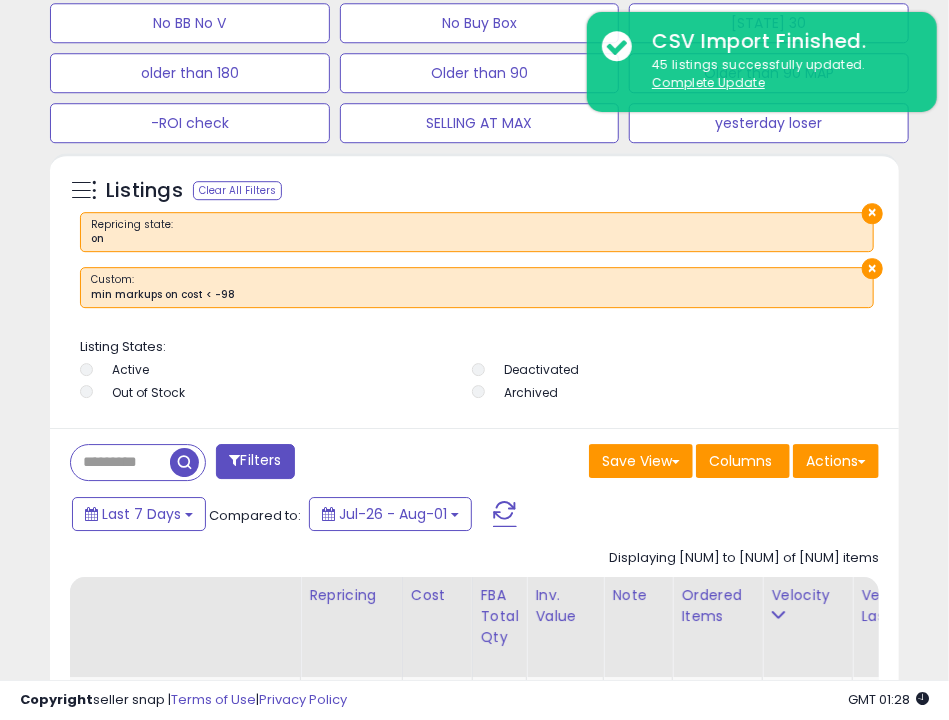 click on "Filters" at bounding box center [255, 461] 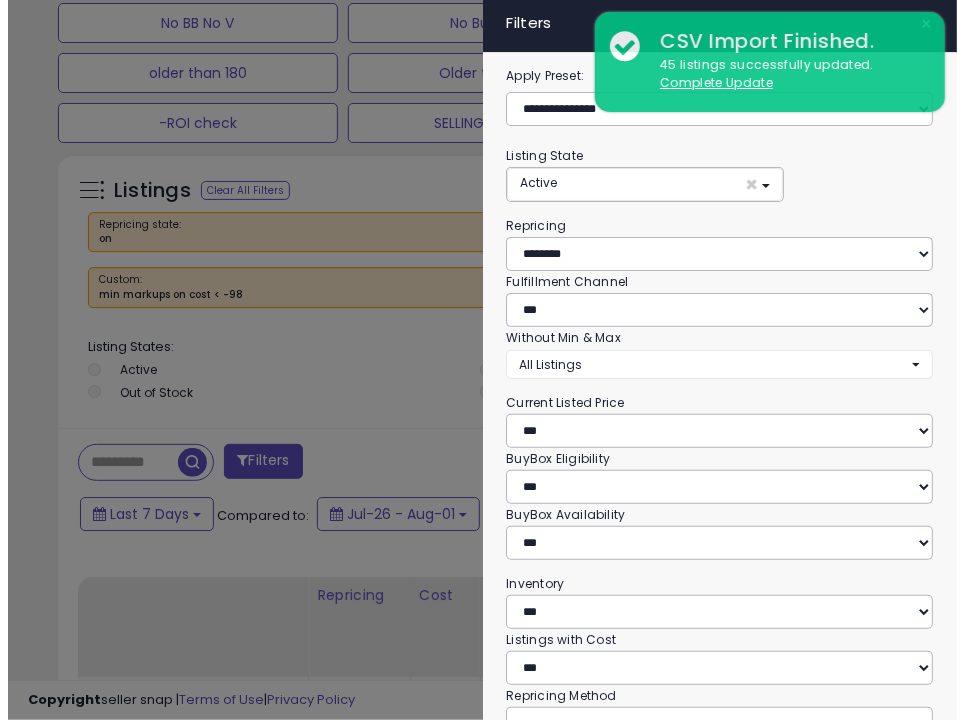 scroll, scrollTop: 999609, scrollLeft: 999145, axis: both 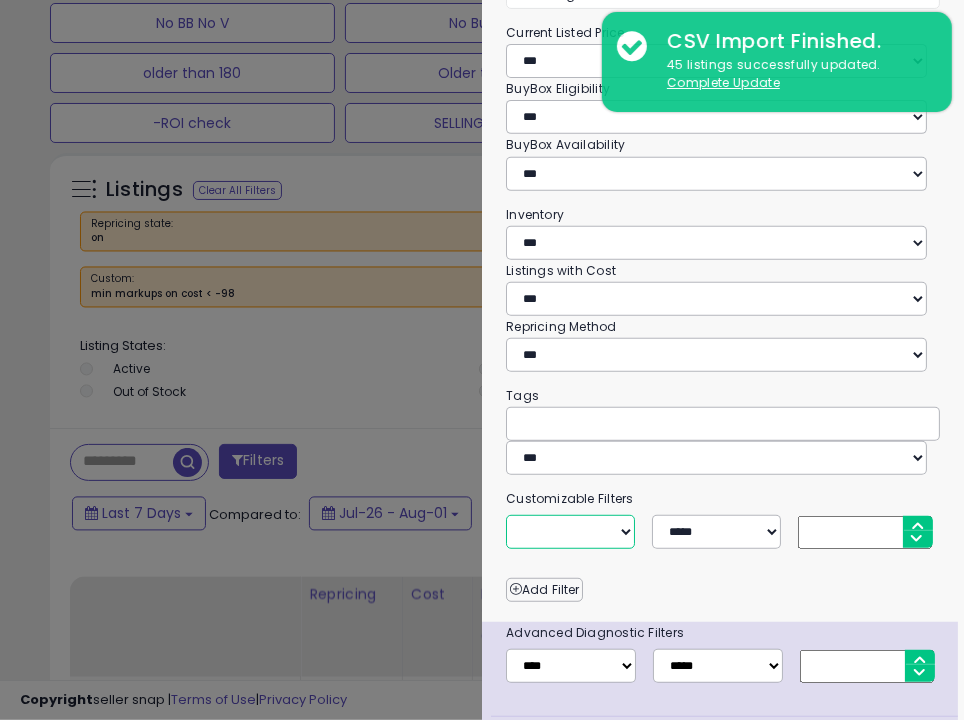 click on "**********" at bounding box center (570, 532) 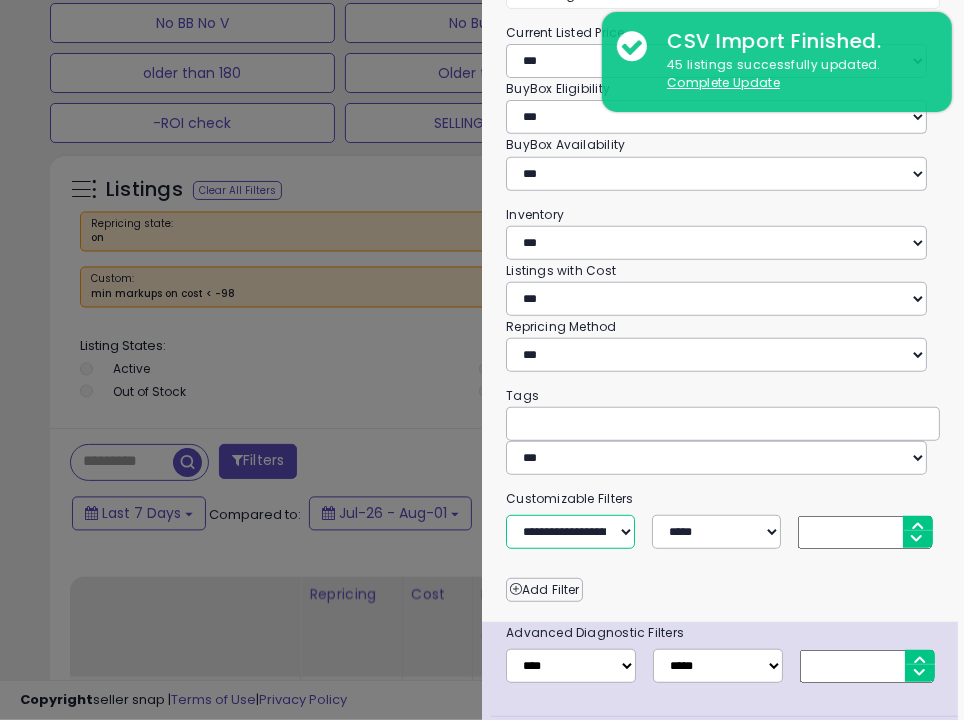 click on "**********" at bounding box center (570, 532) 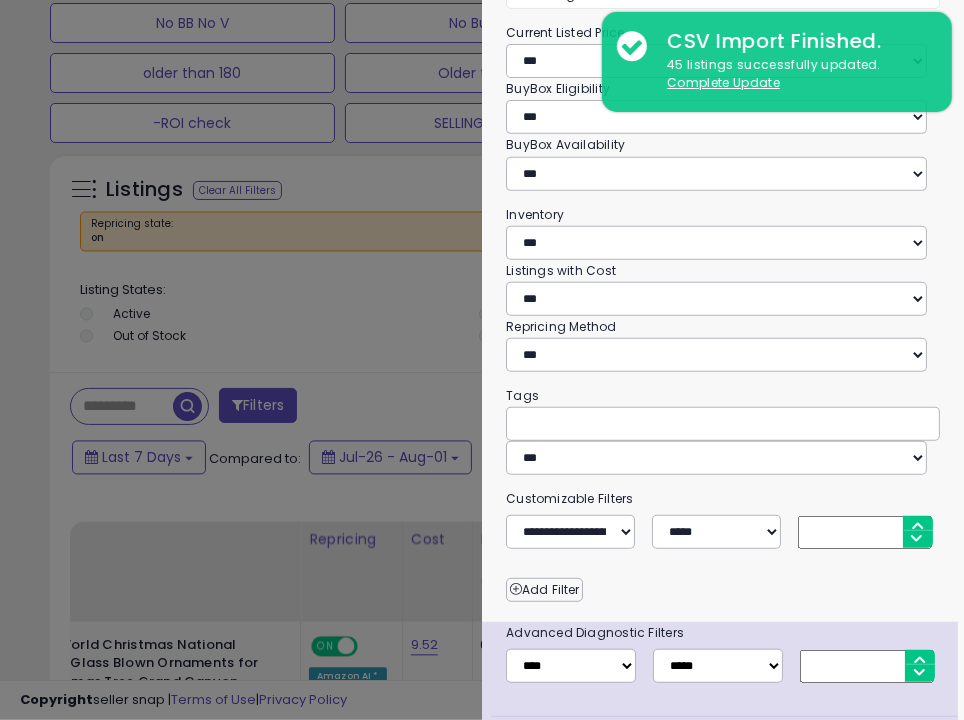 click at bounding box center [864, 532] 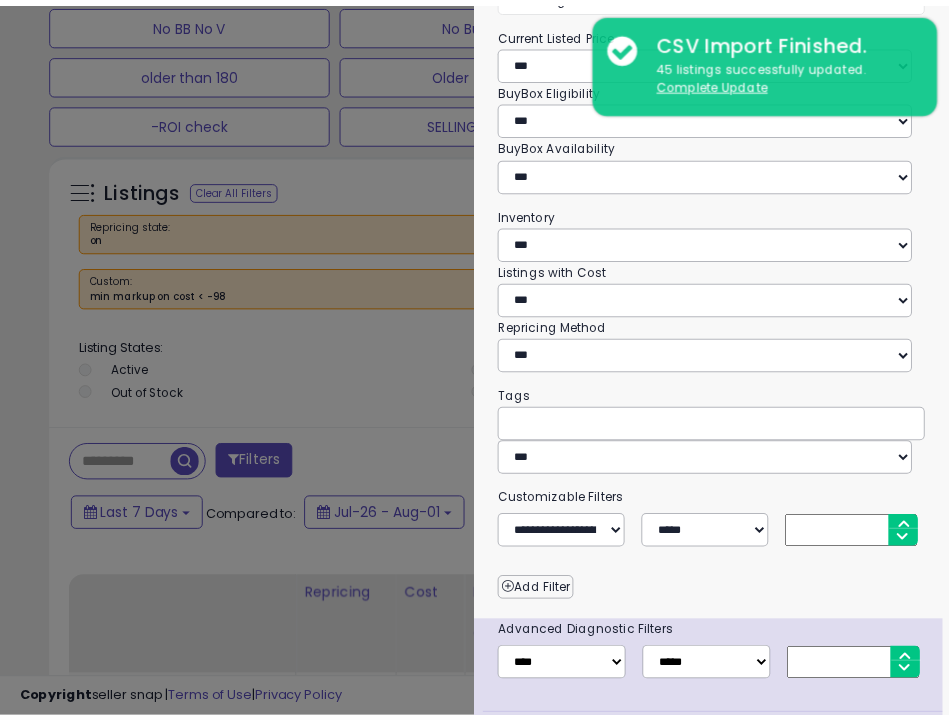 scroll, scrollTop: 486, scrollLeft: 0, axis: vertical 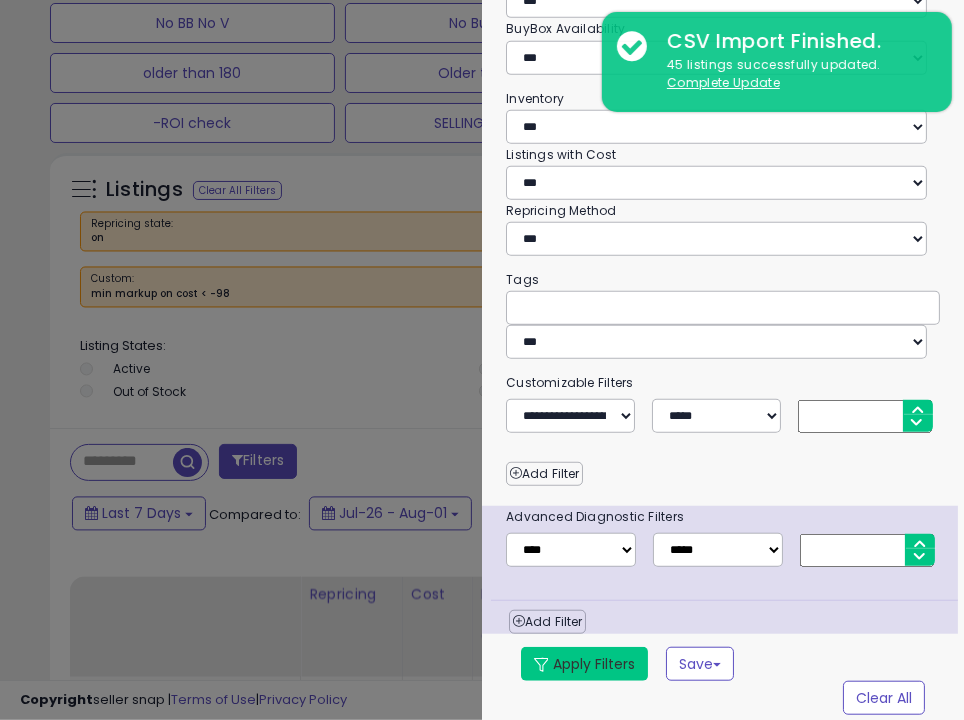 type on "***" 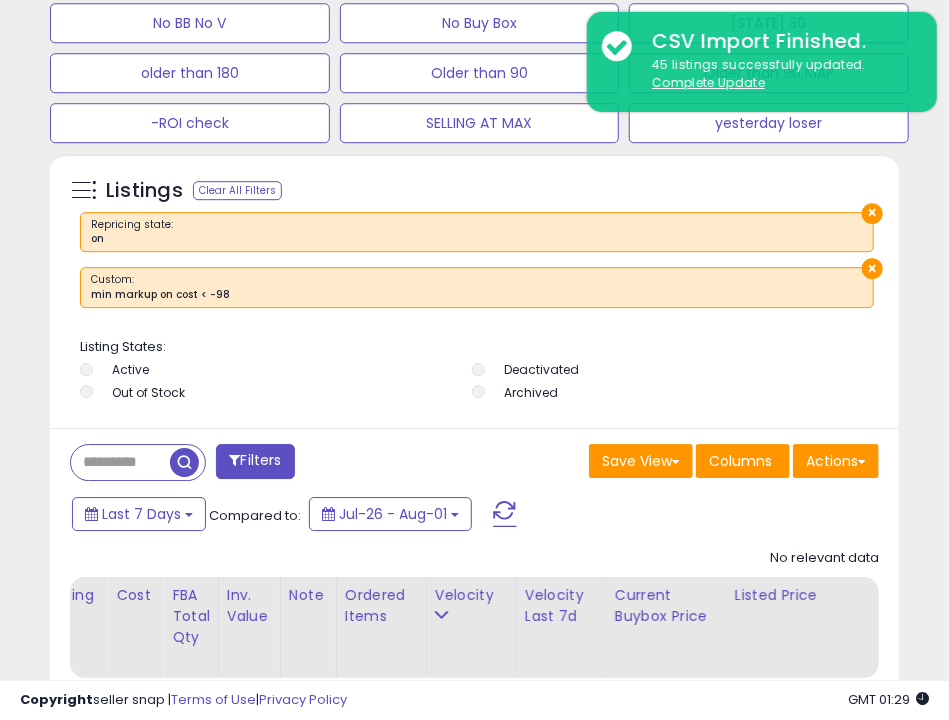 scroll, scrollTop: 390, scrollLeft: 838, axis: both 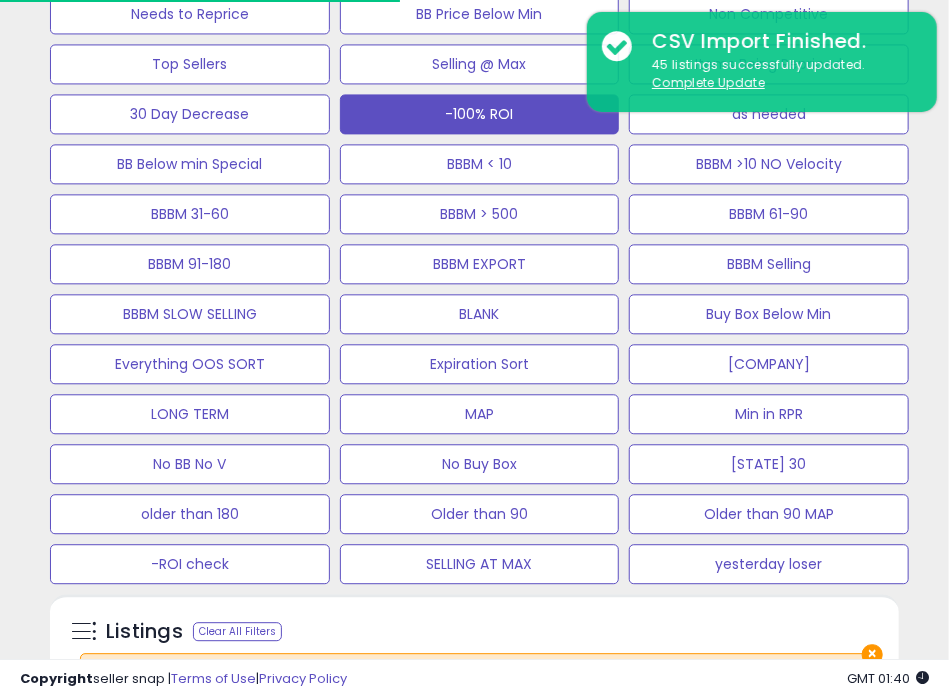 click on "Listings
Clear All Filters
×
Repricing state :
on
× Active" at bounding box center [474, 731] 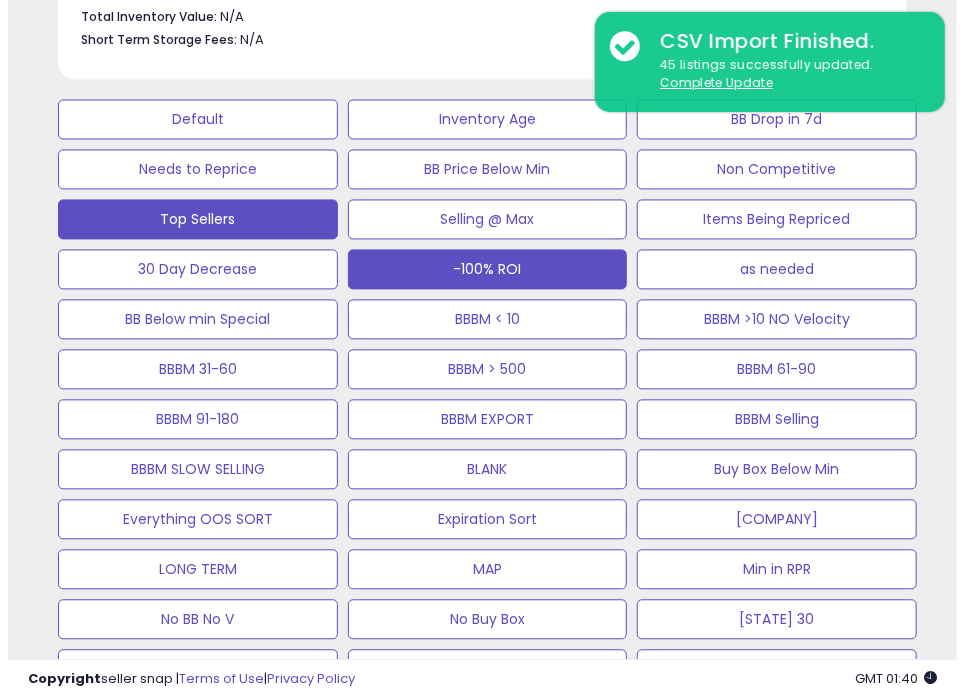scroll, scrollTop: 1220, scrollLeft: 0, axis: vertical 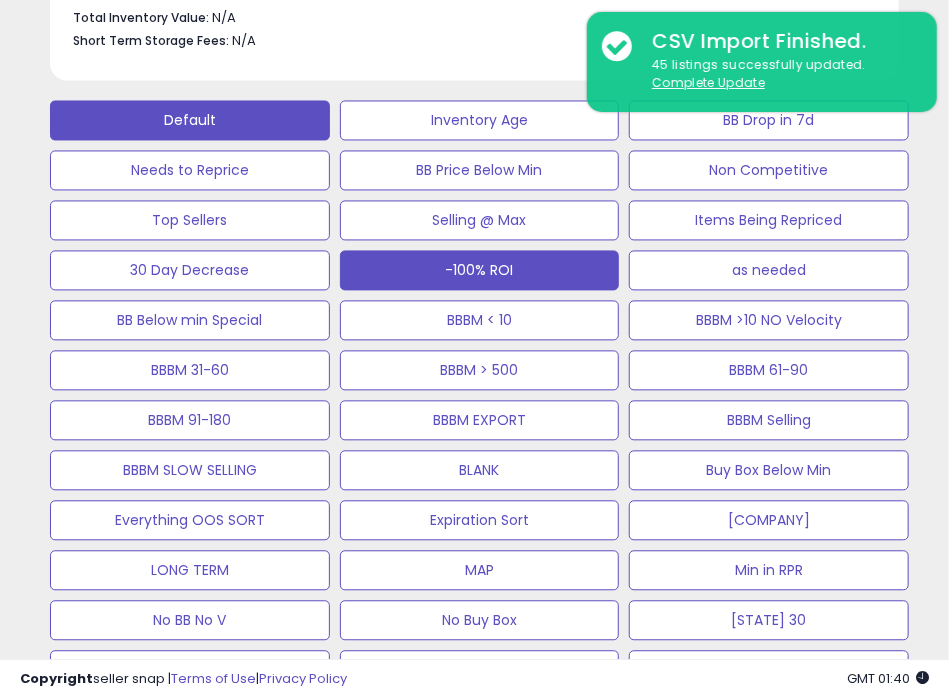 click on "Default" at bounding box center [190, 121] 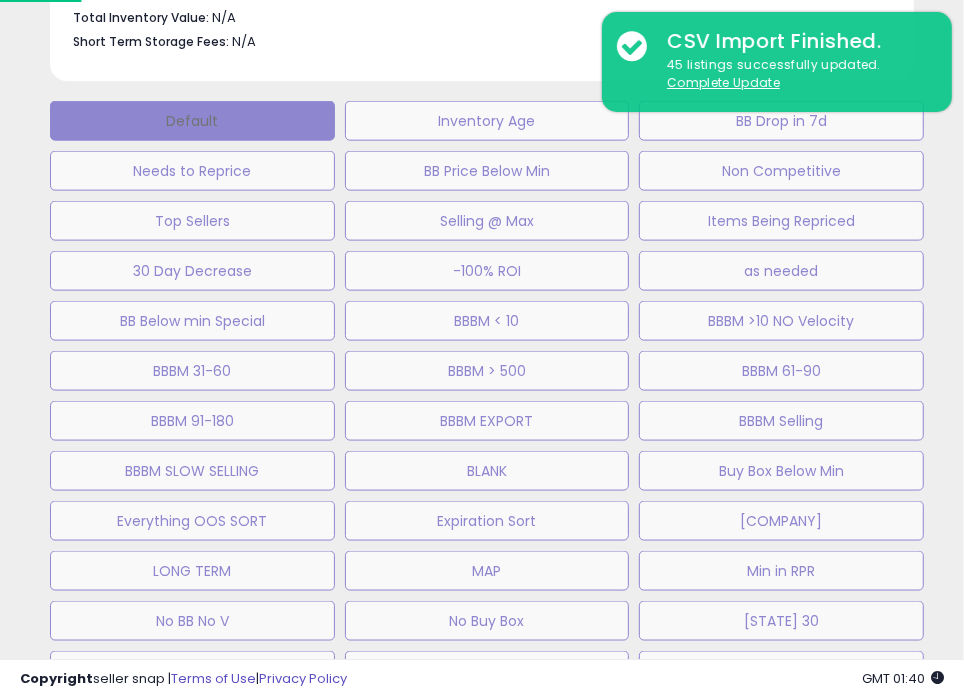 scroll, scrollTop: 999609, scrollLeft: 999145, axis: both 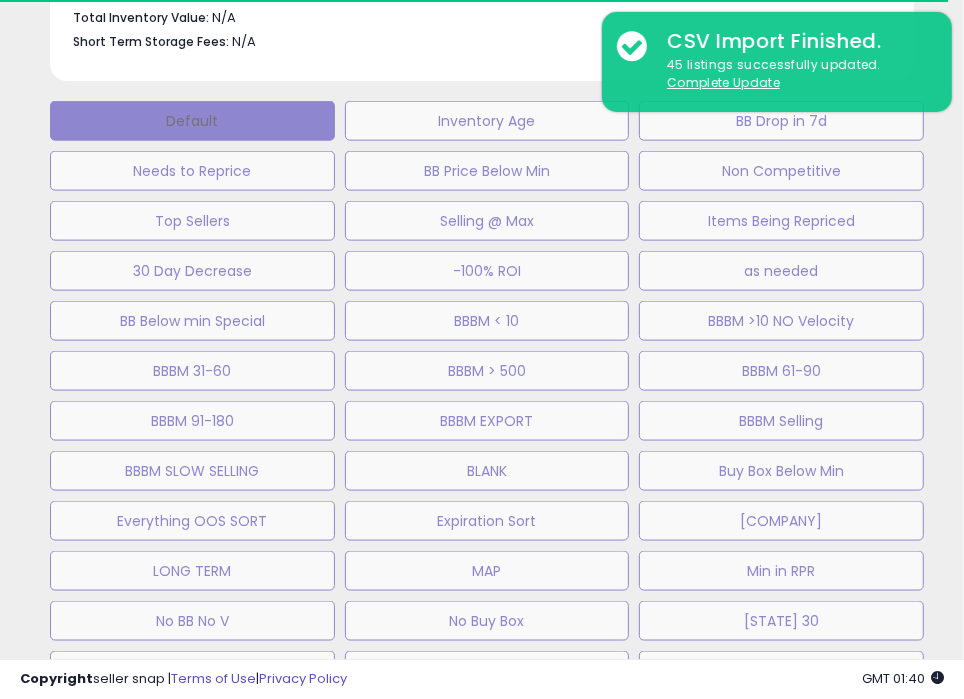 select on "**" 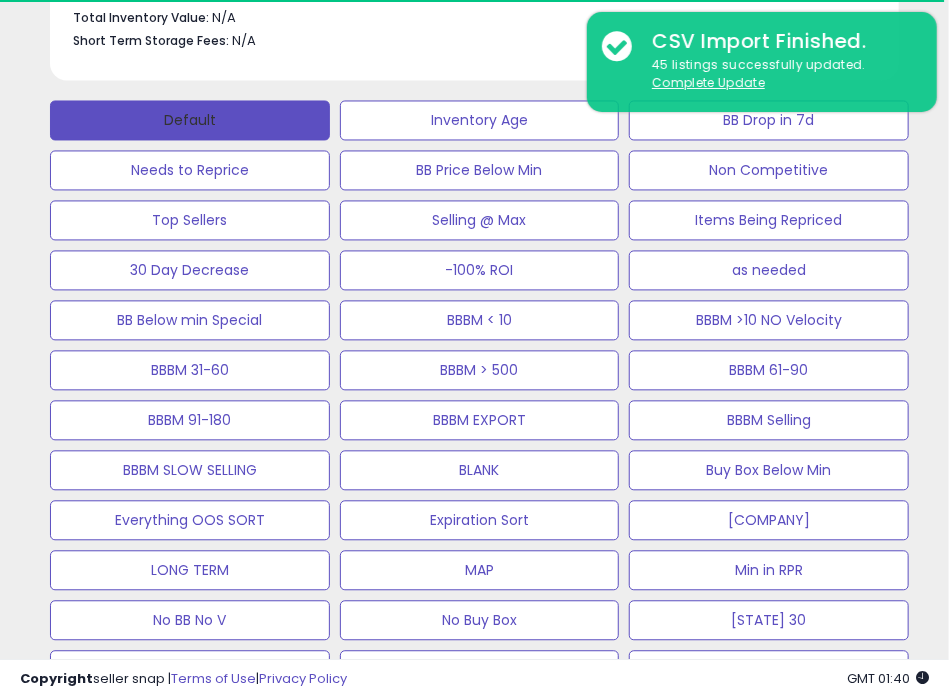 scroll, scrollTop: 390, scrollLeft: 838, axis: both 